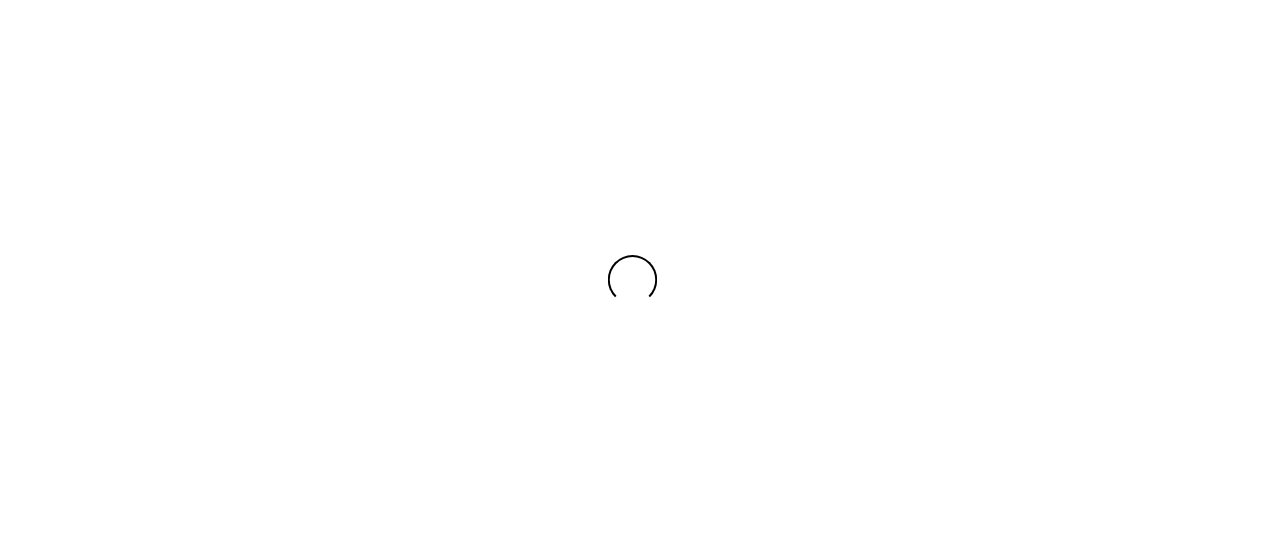 scroll, scrollTop: 0, scrollLeft: 0, axis: both 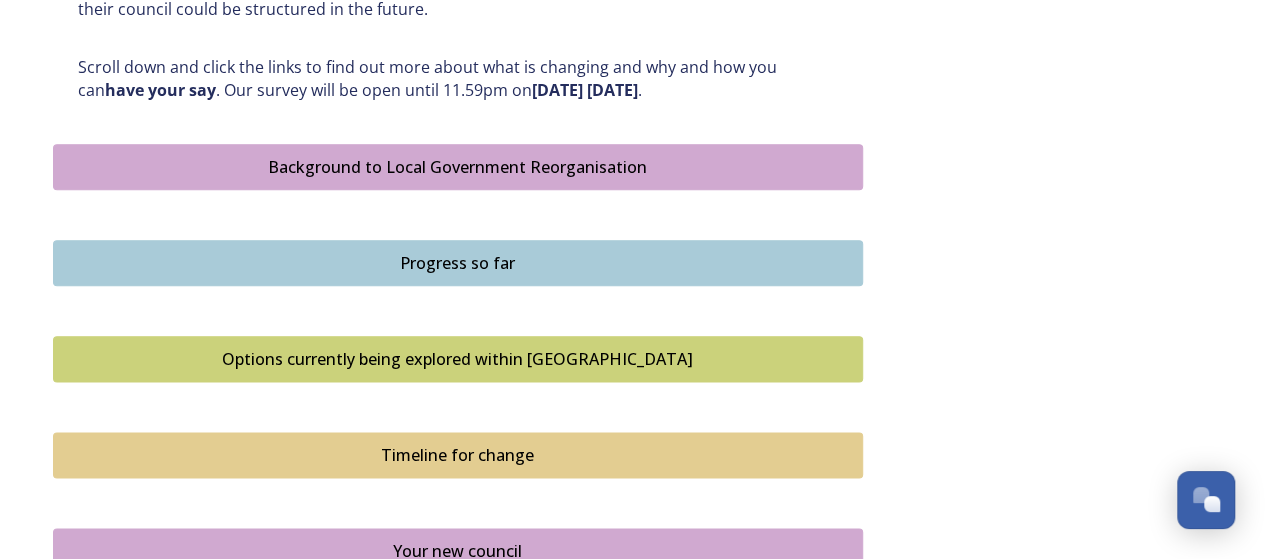 click on "Progress so far" at bounding box center [458, 263] 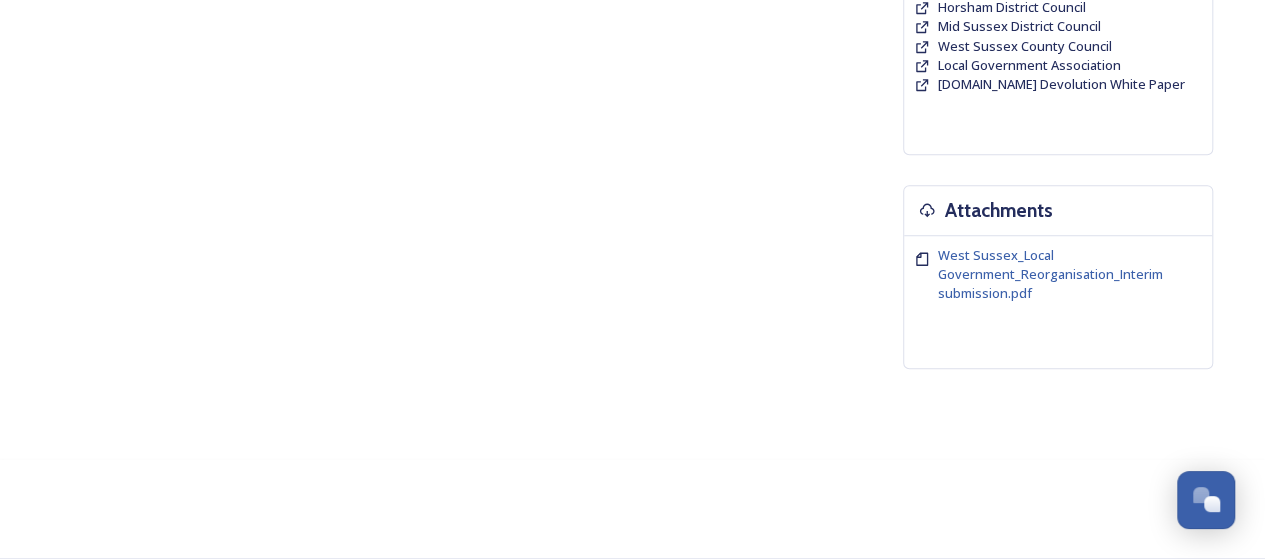 scroll, scrollTop: 0, scrollLeft: 0, axis: both 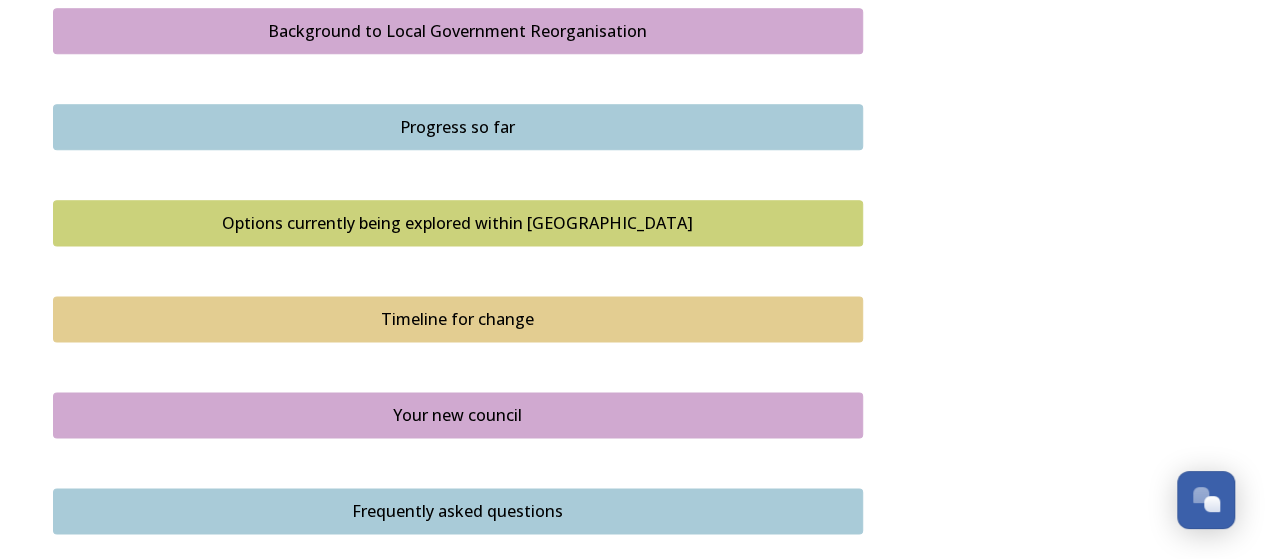 click on "Options currently being explored within [GEOGRAPHIC_DATA]" at bounding box center [458, 223] 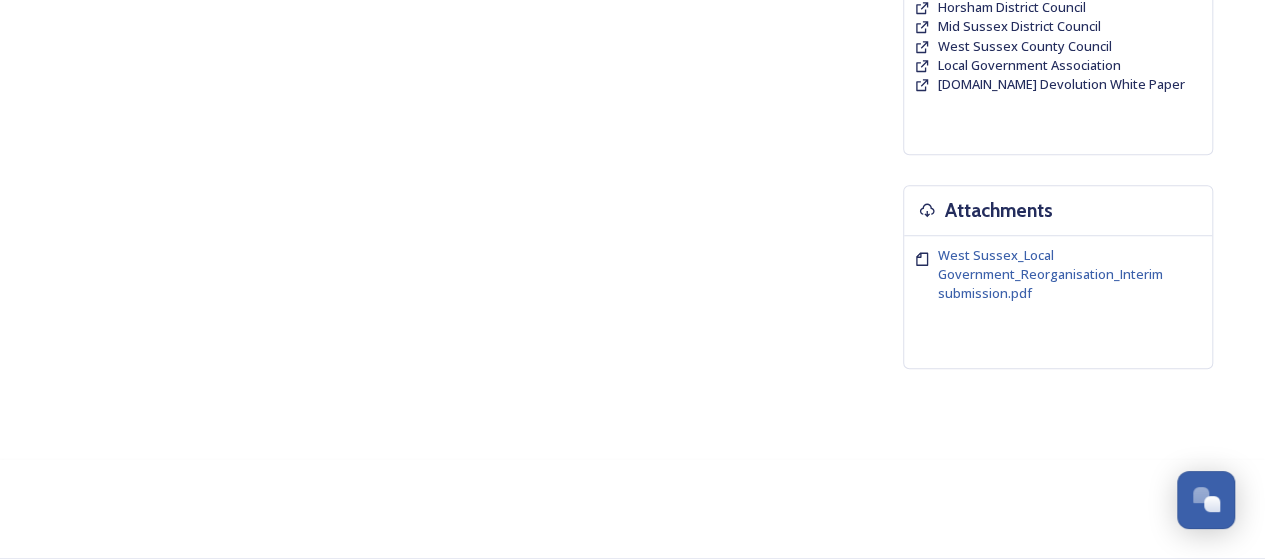 scroll, scrollTop: 0, scrollLeft: 0, axis: both 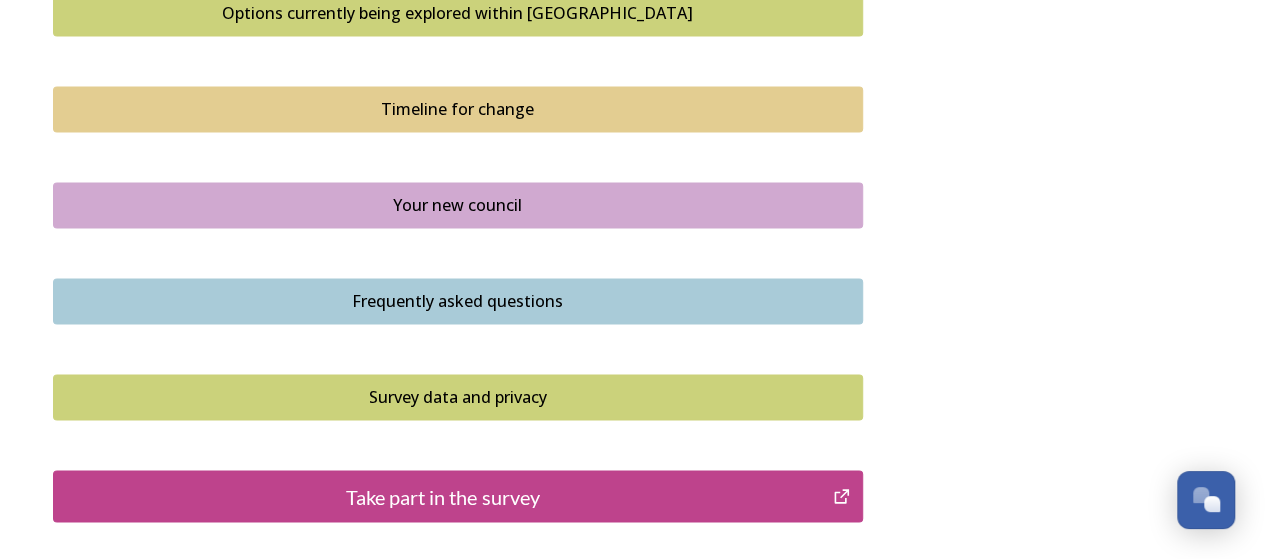 click on "Frequently asked questions" at bounding box center [458, 301] 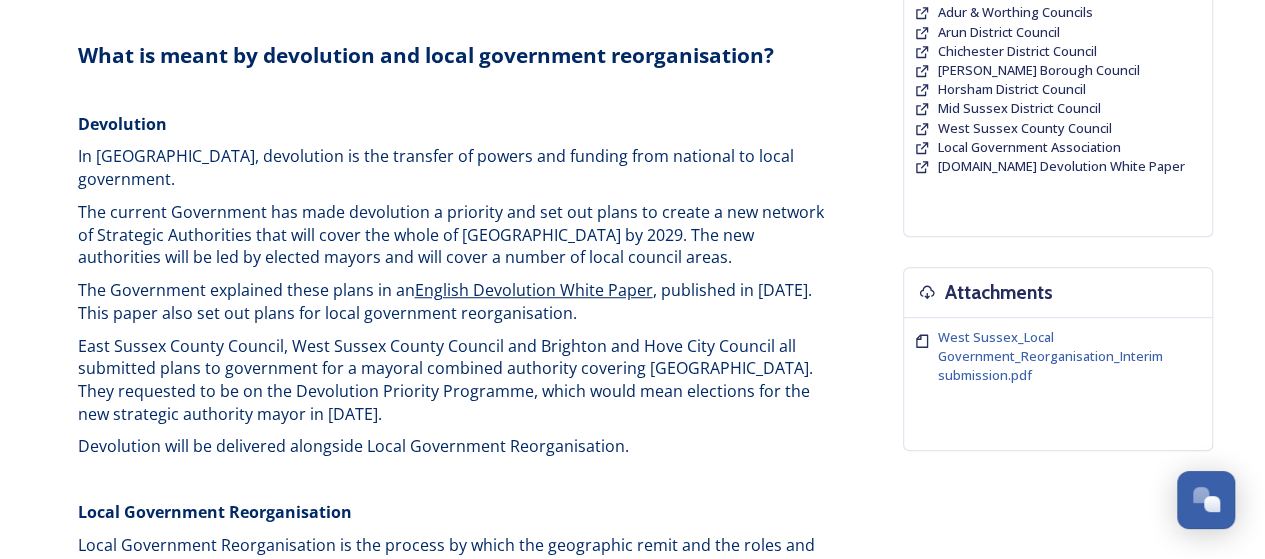 scroll, scrollTop: 558, scrollLeft: 0, axis: vertical 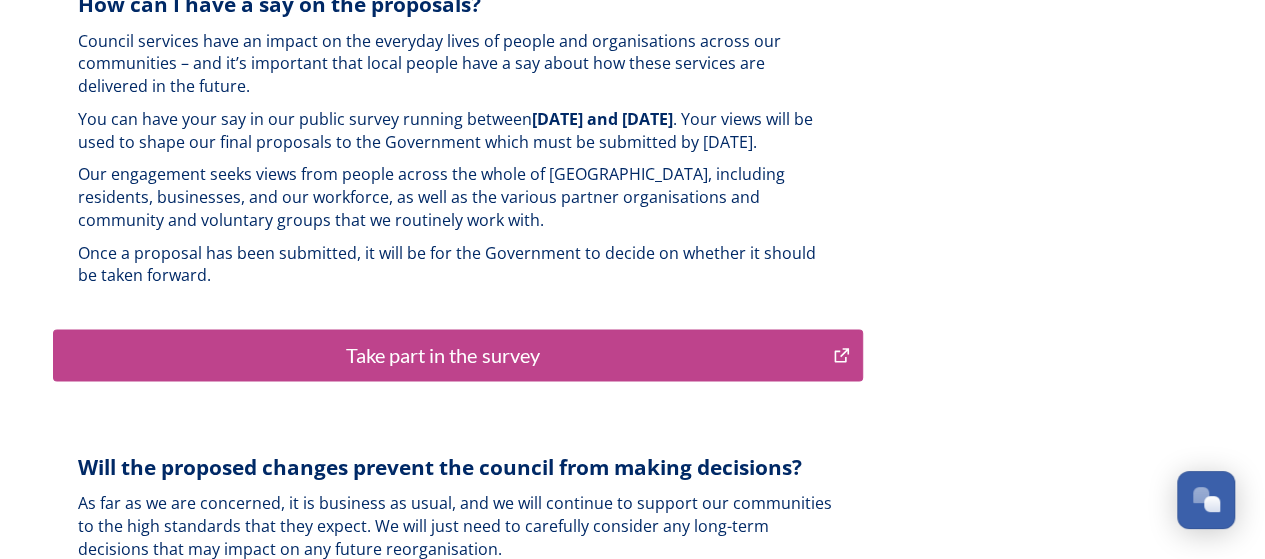 click on "Take part in the survey" at bounding box center [443, 355] 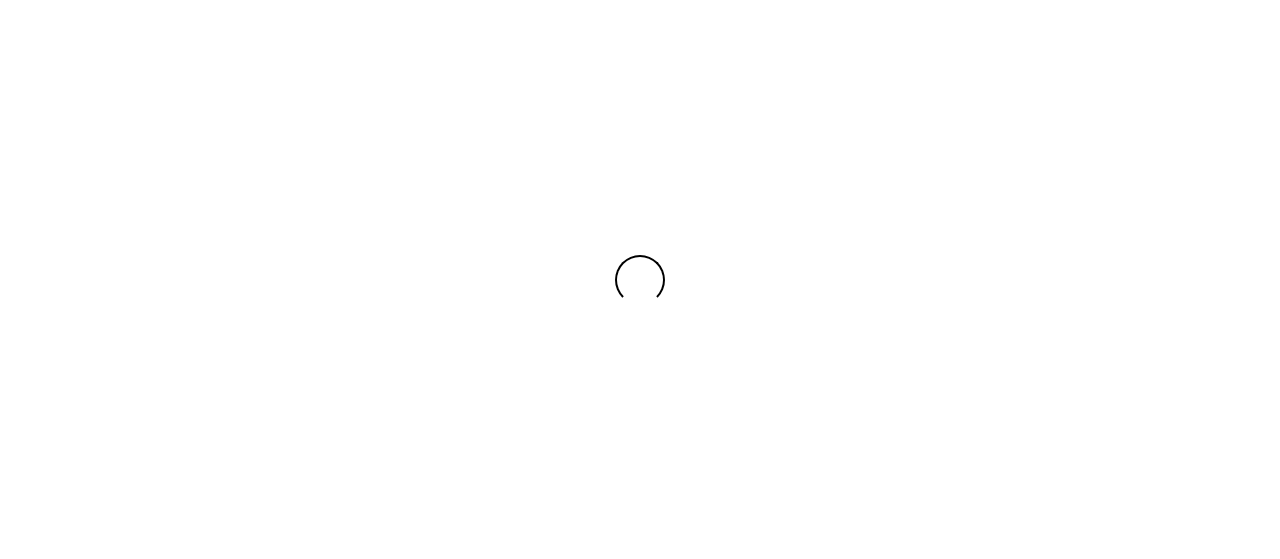 scroll, scrollTop: 0, scrollLeft: 0, axis: both 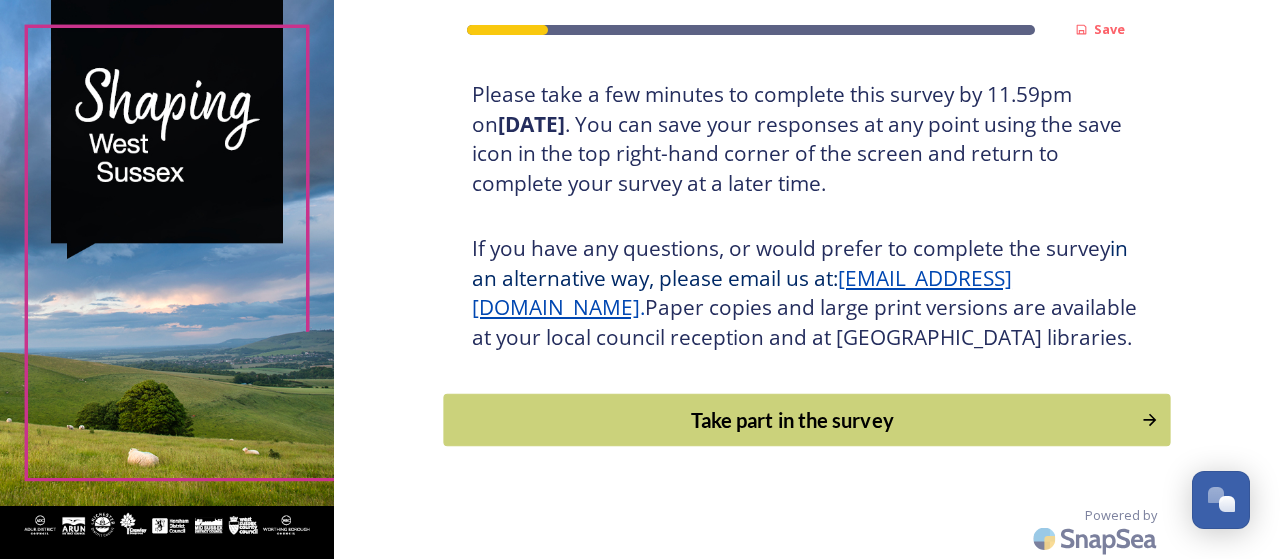 click on "Take part in the survey" at bounding box center [793, 420] 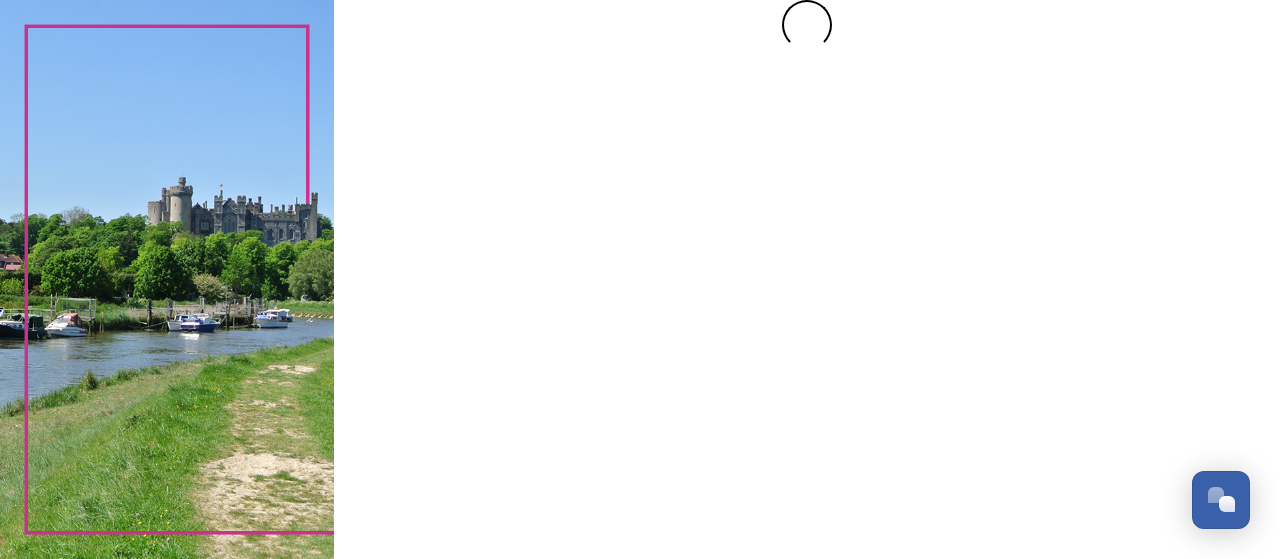 scroll, scrollTop: 0, scrollLeft: 0, axis: both 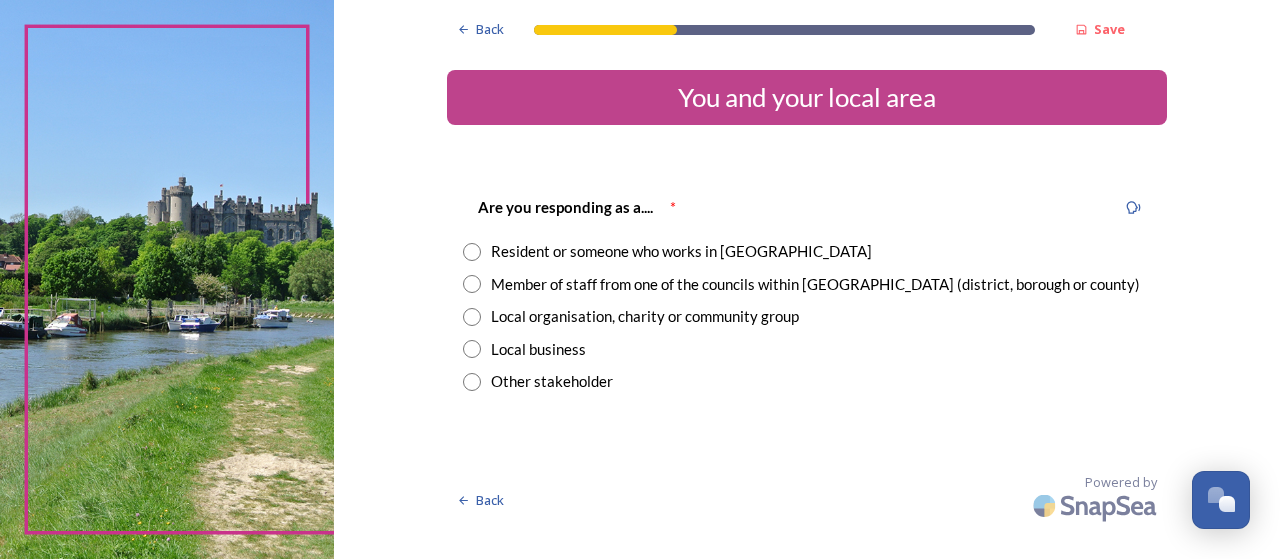 click at bounding box center (472, 252) 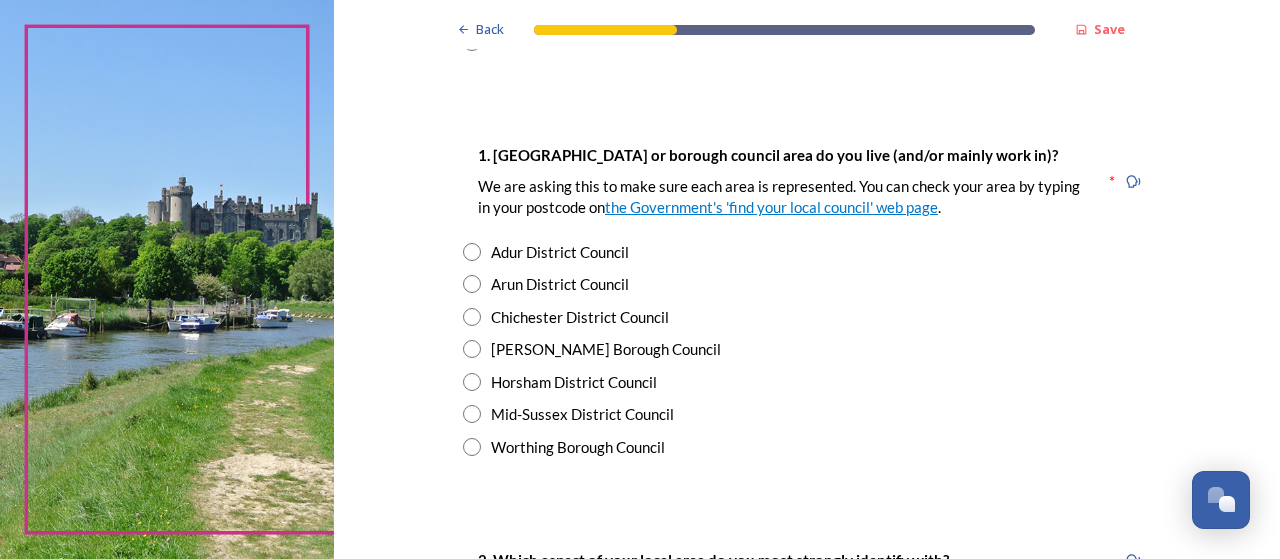 scroll, scrollTop: 343, scrollLeft: 0, axis: vertical 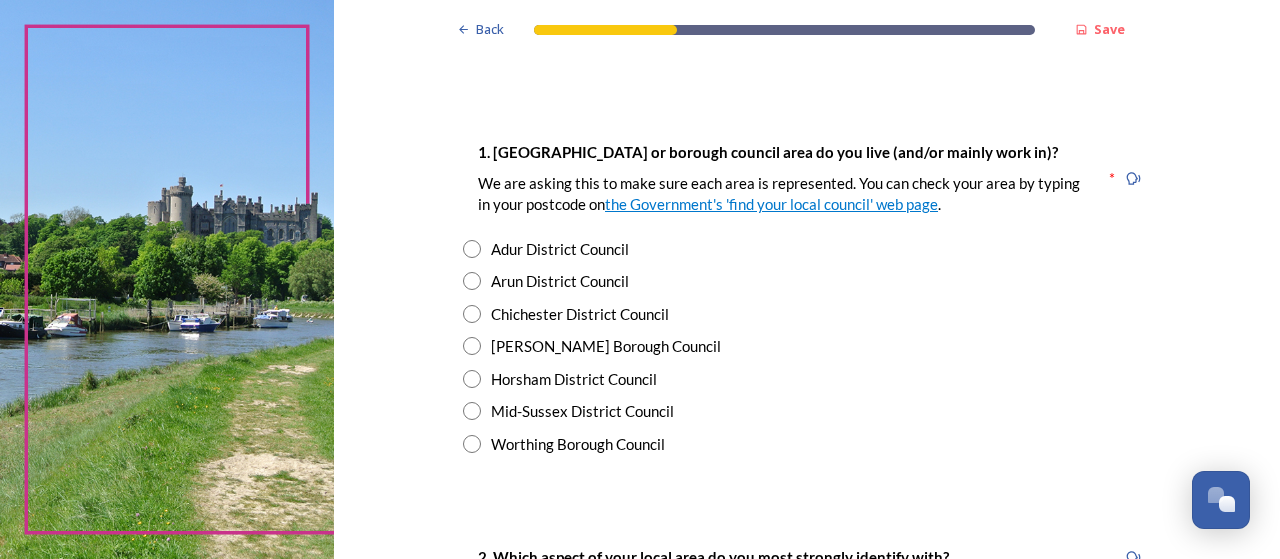 click at bounding box center [472, 314] 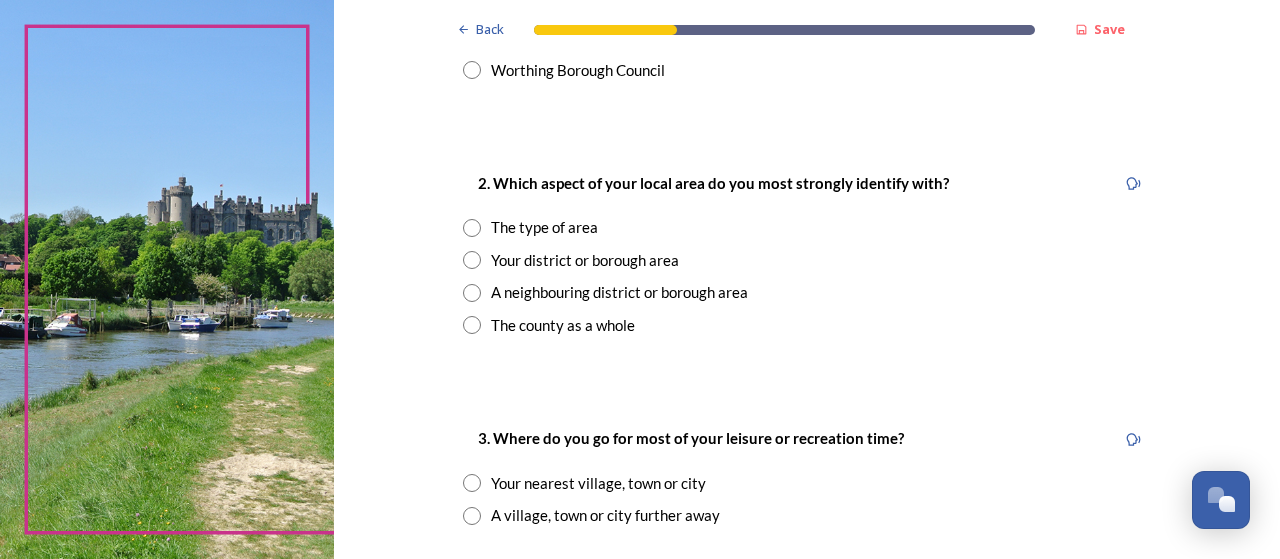 scroll, scrollTop: 720, scrollLeft: 0, axis: vertical 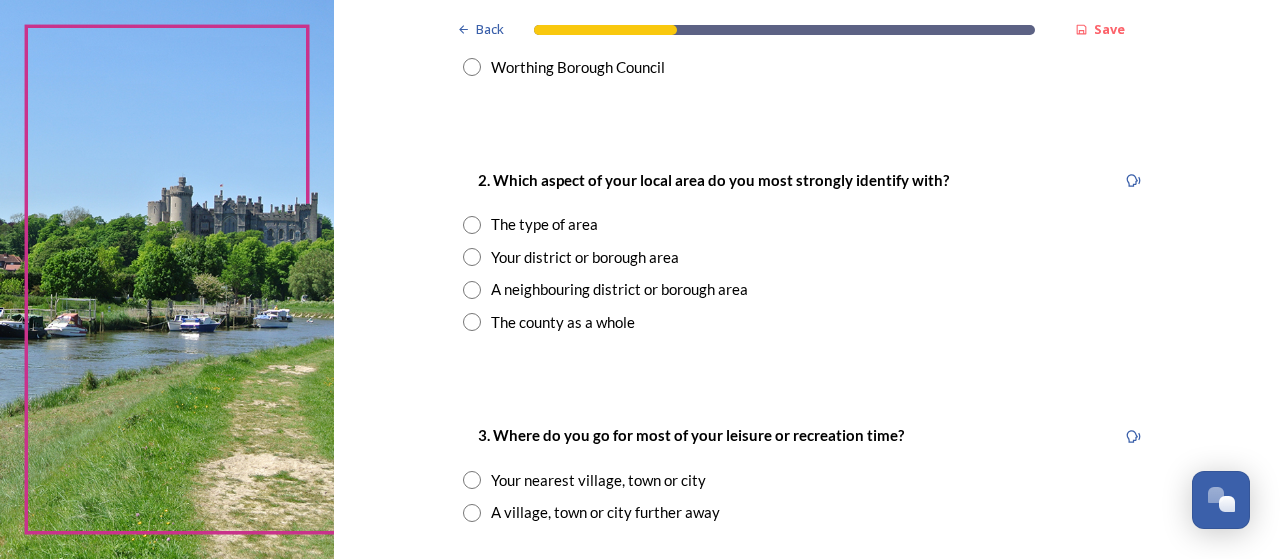 click at bounding box center [472, 290] 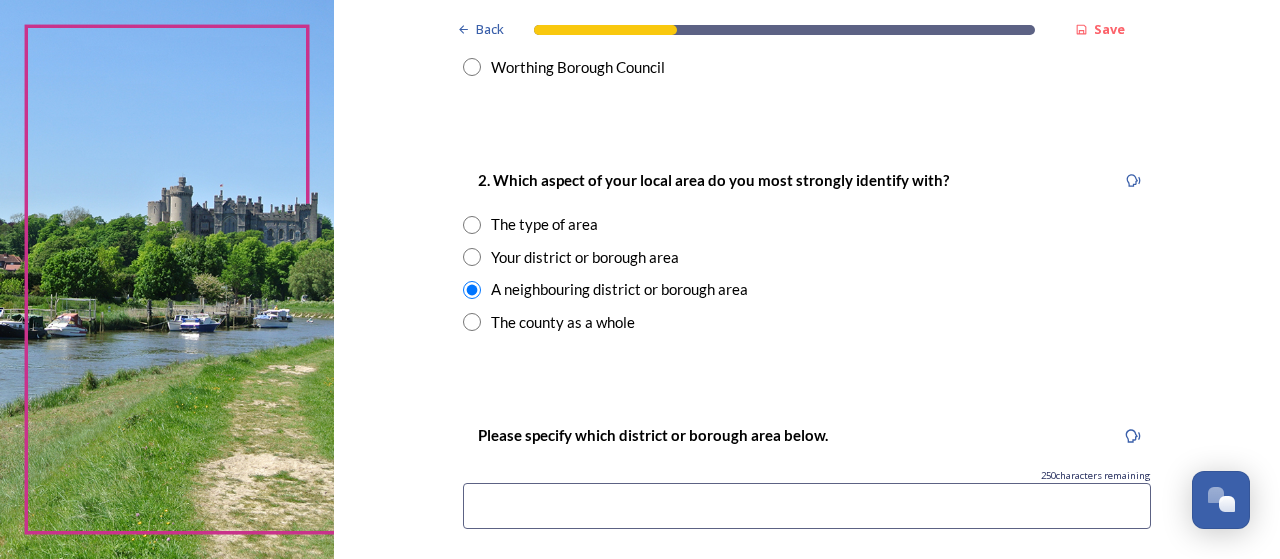 click at bounding box center [472, 257] 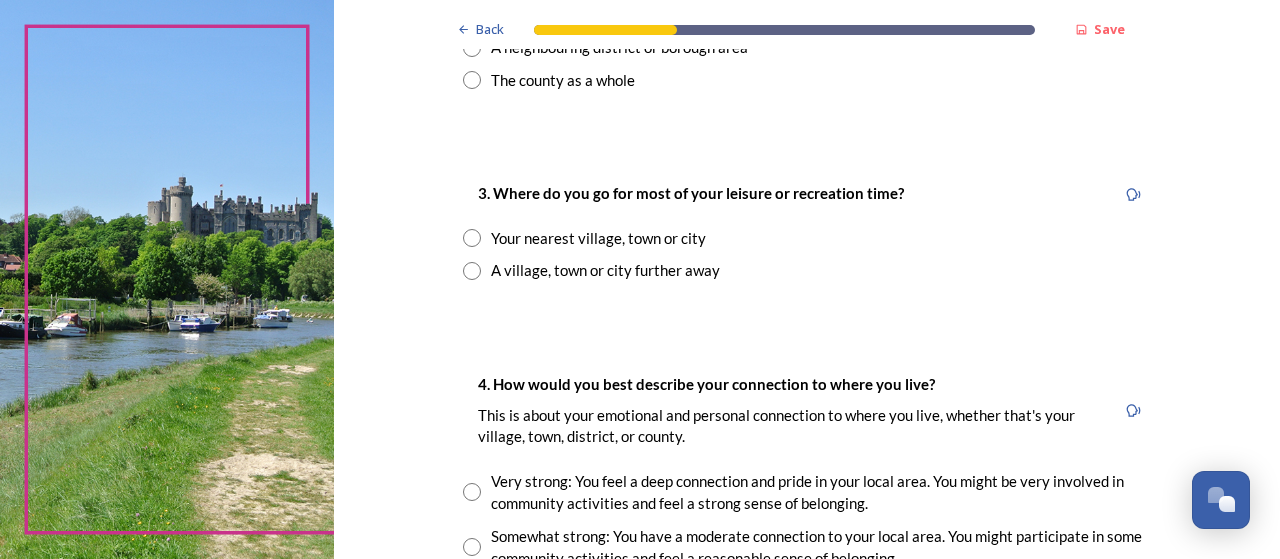 scroll, scrollTop: 968, scrollLeft: 0, axis: vertical 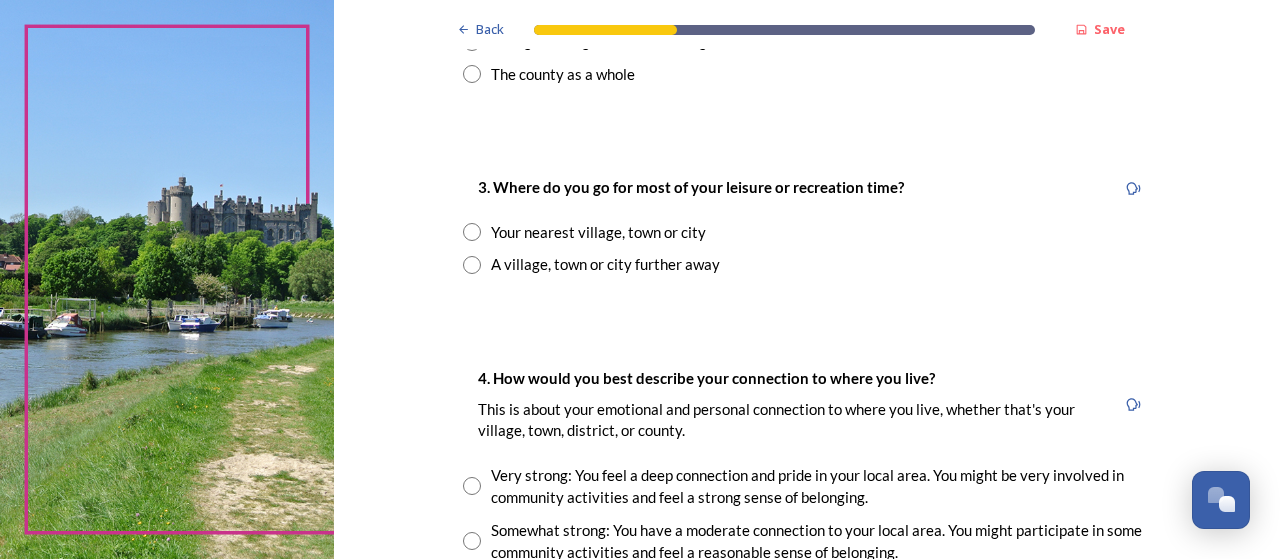 click at bounding box center [472, 232] 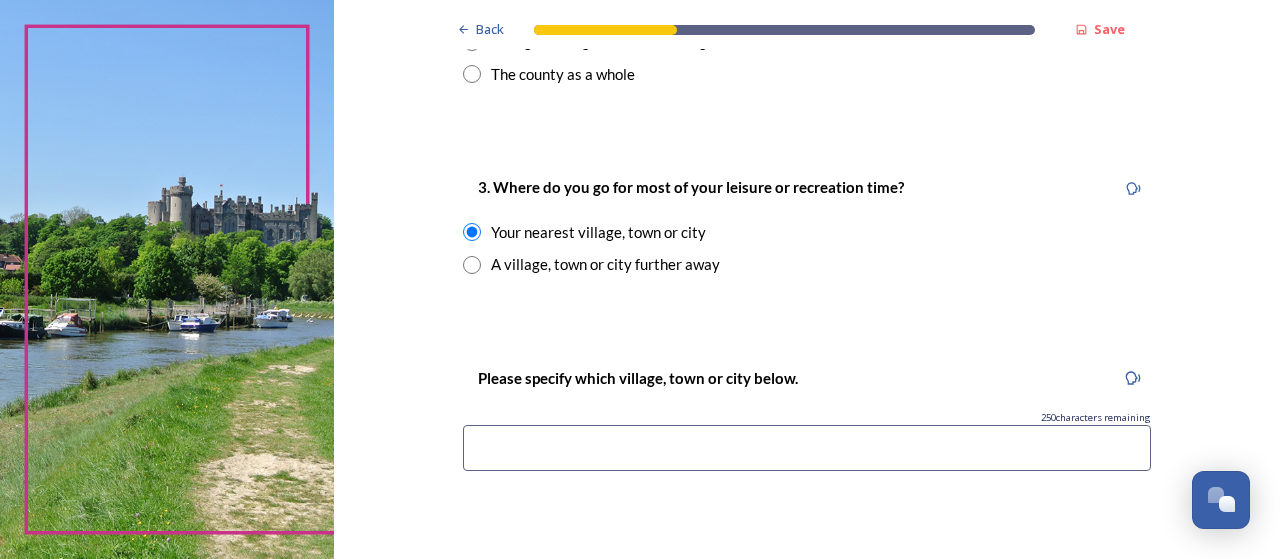 click at bounding box center (807, 448) 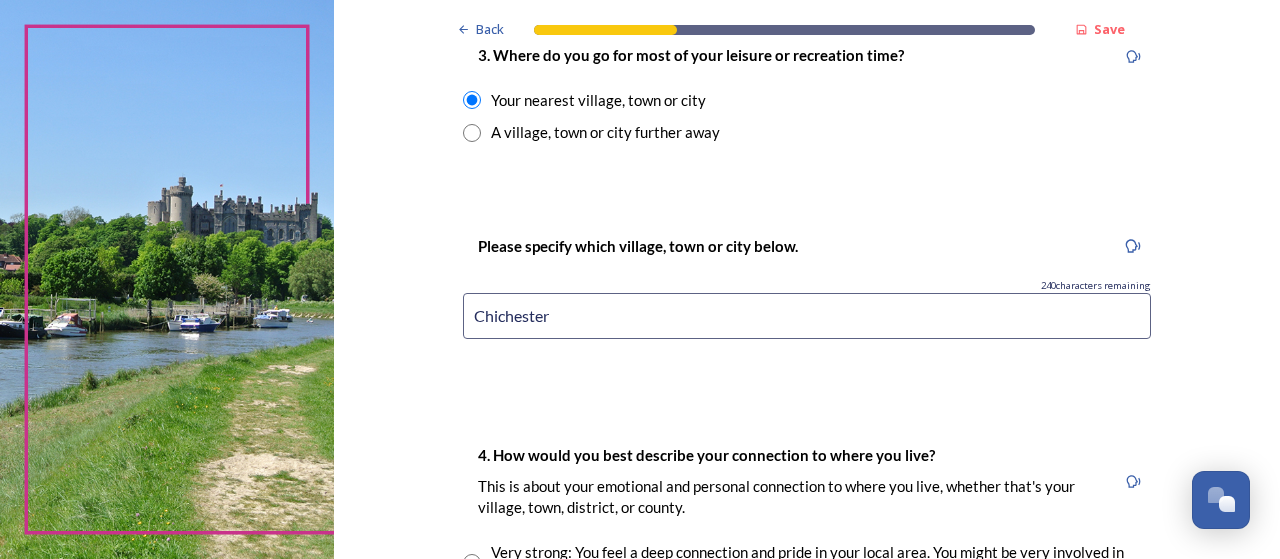 scroll, scrollTop: 1136, scrollLeft: 0, axis: vertical 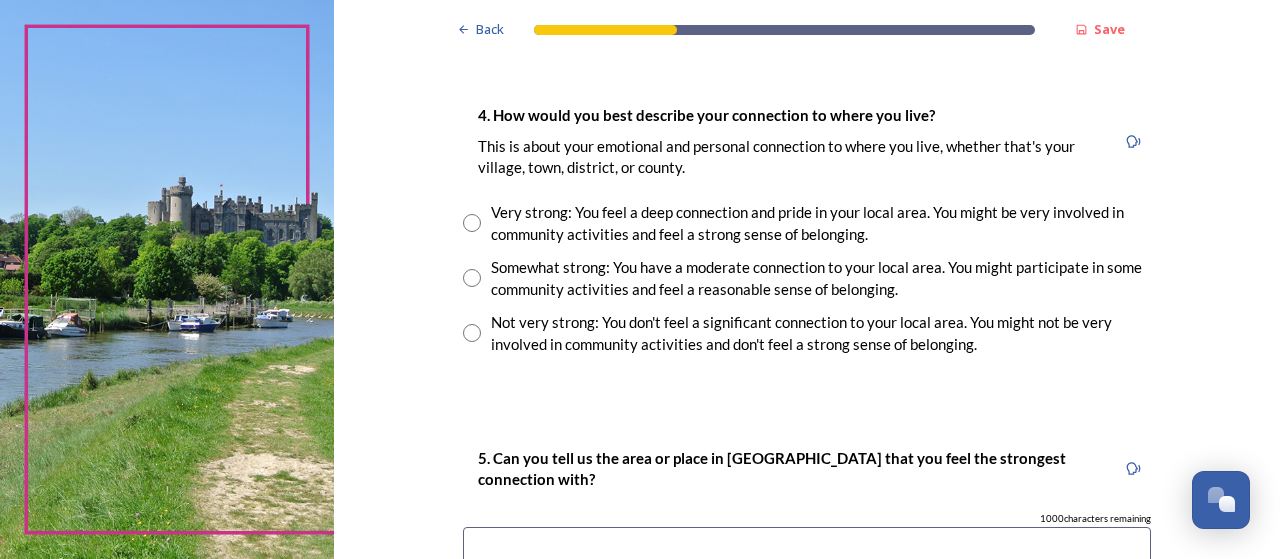 type on "Chichester and nearest coastal/harbour areas" 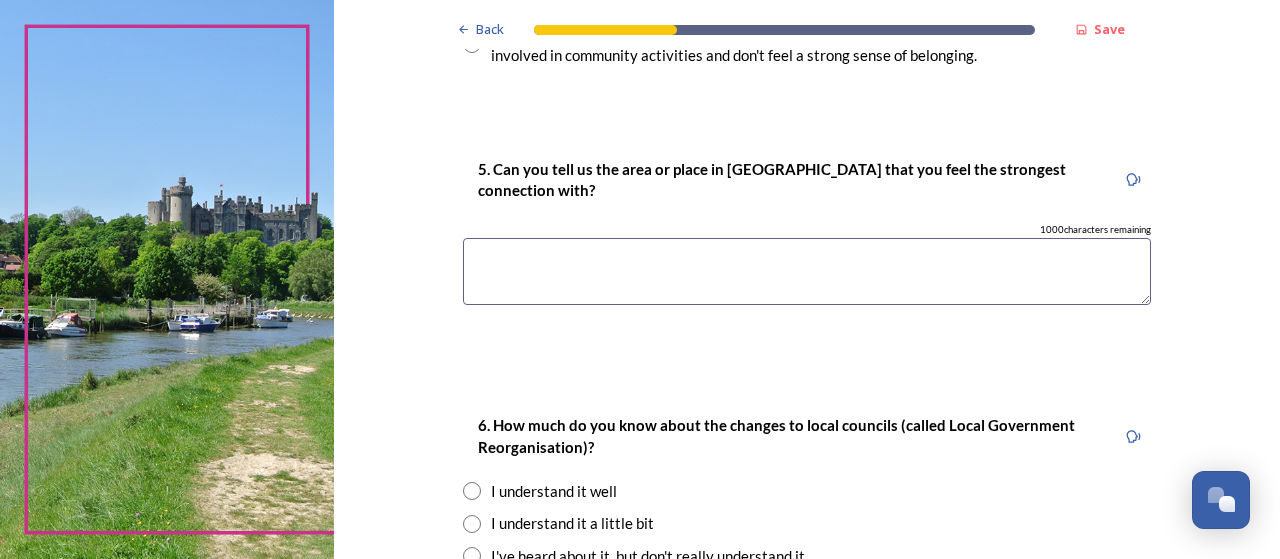 scroll, scrollTop: 1732, scrollLeft: 0, axis: vertical 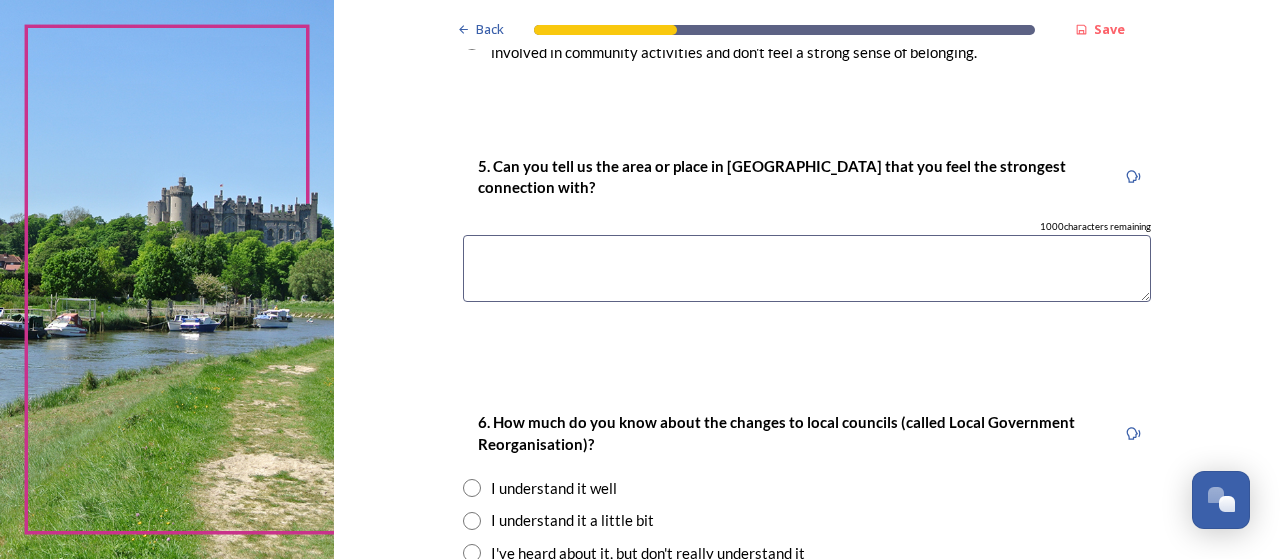 click at bounding box center [807, 268] 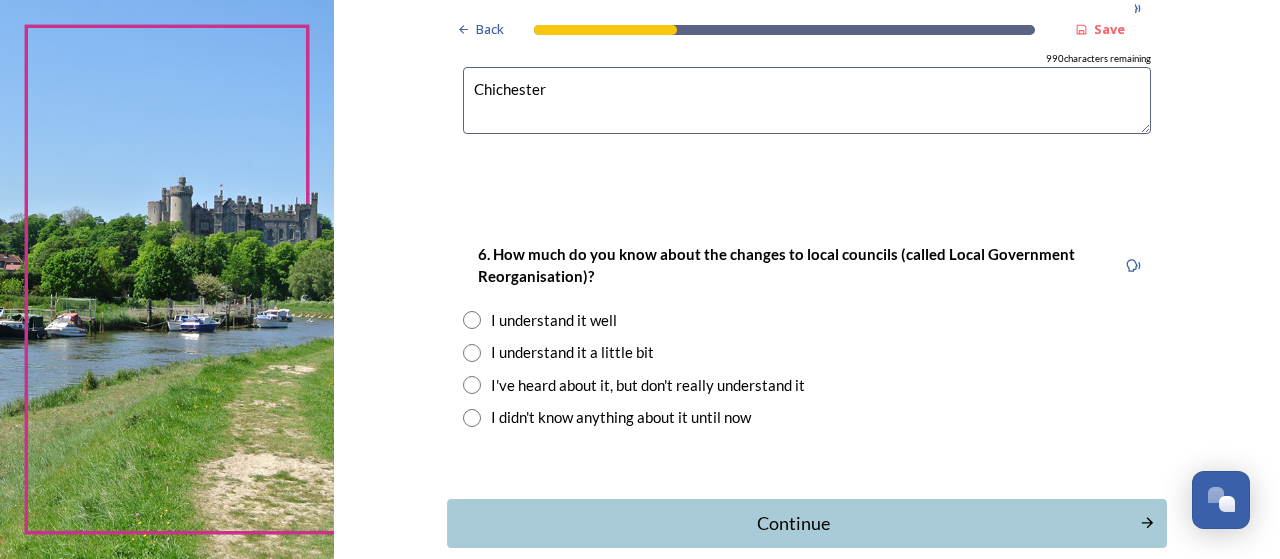 scroll, scrollTop: 1936, scrollLeft: 0, axis: vertical 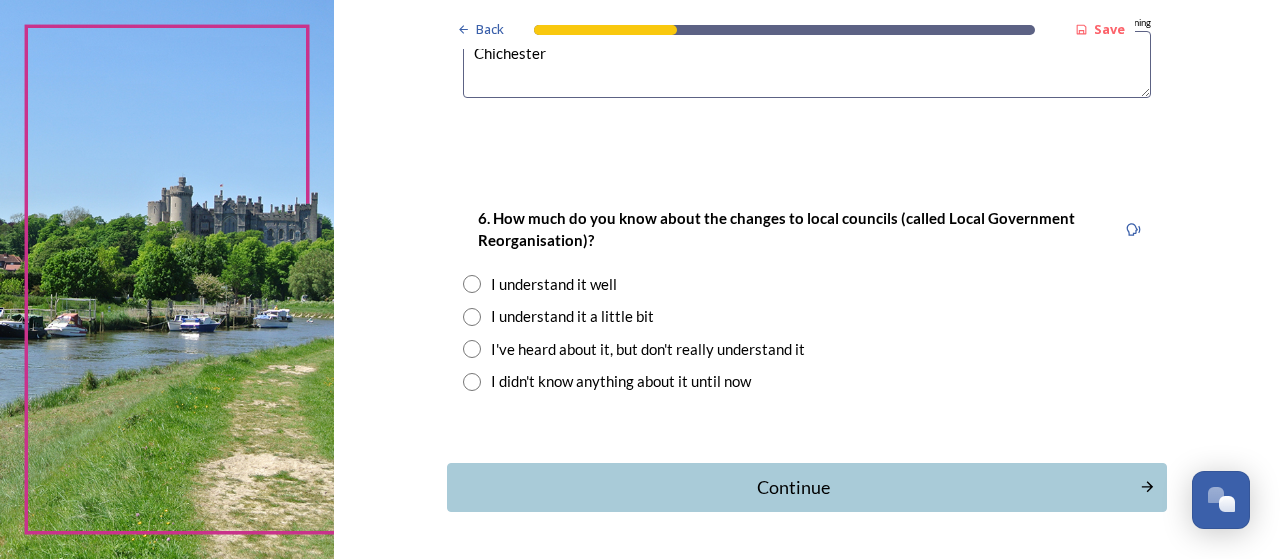 type on "Chichester" 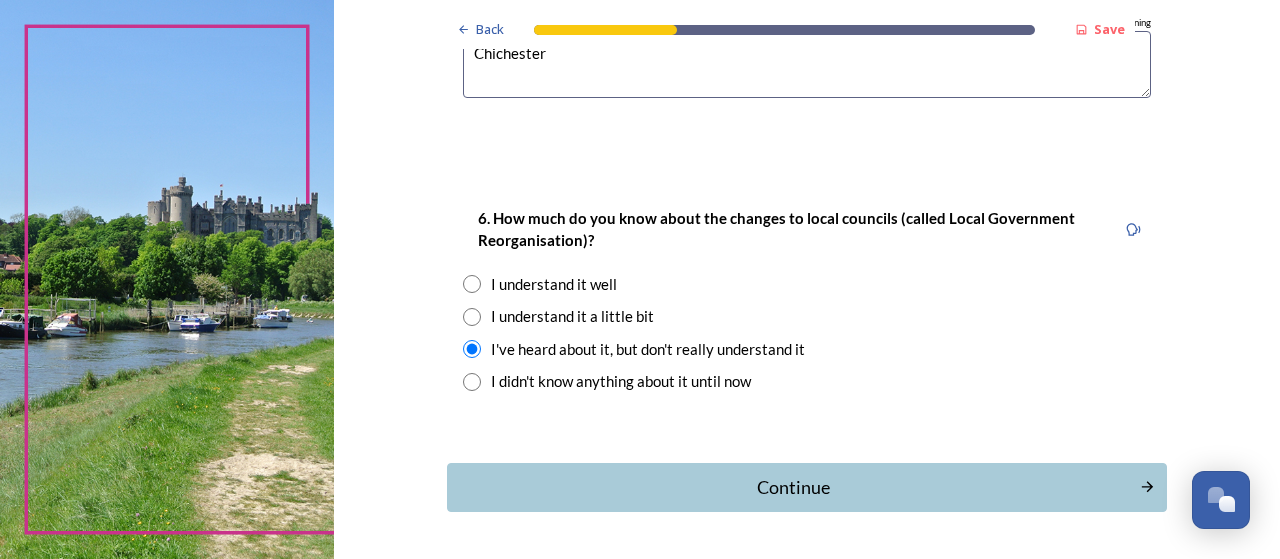 scroll, scrollTop: 2002, scrollLeft: 0, axis: vertical 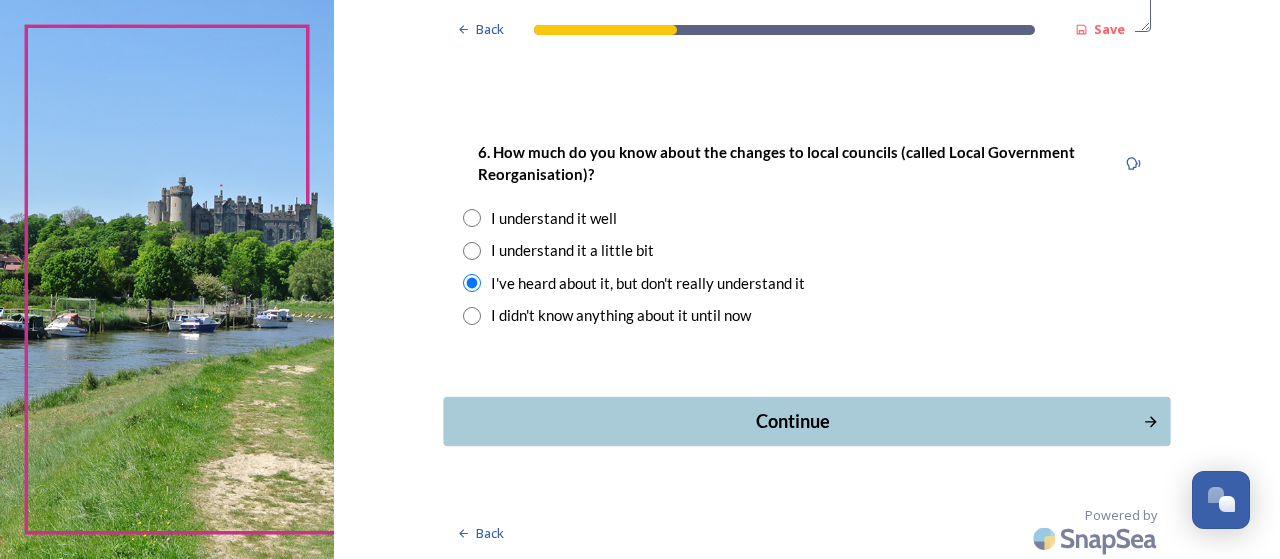 click on "Continue" at bounding box center [793, 421] 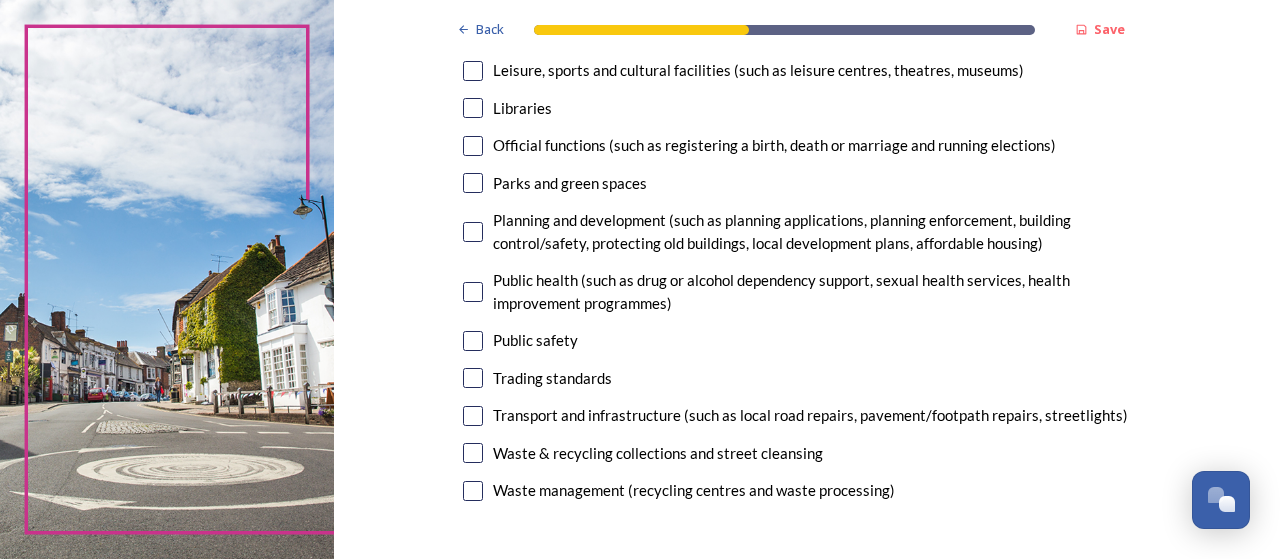 scroll, scrollTop: 591, scrollLeft: 0, axis: vertical 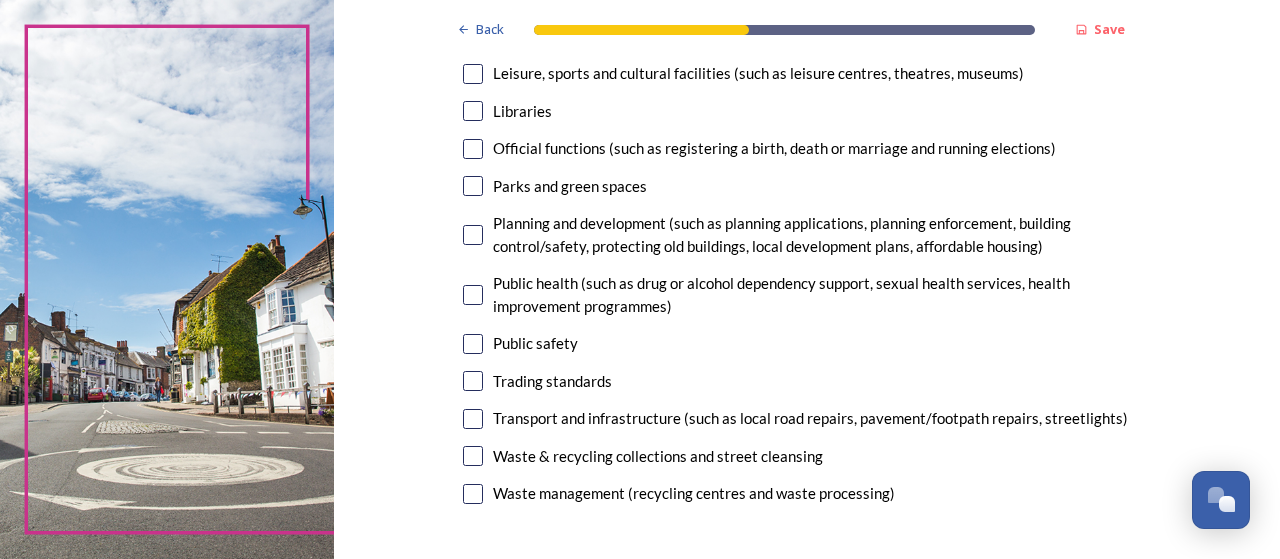 click at bounding box center (473, 419) 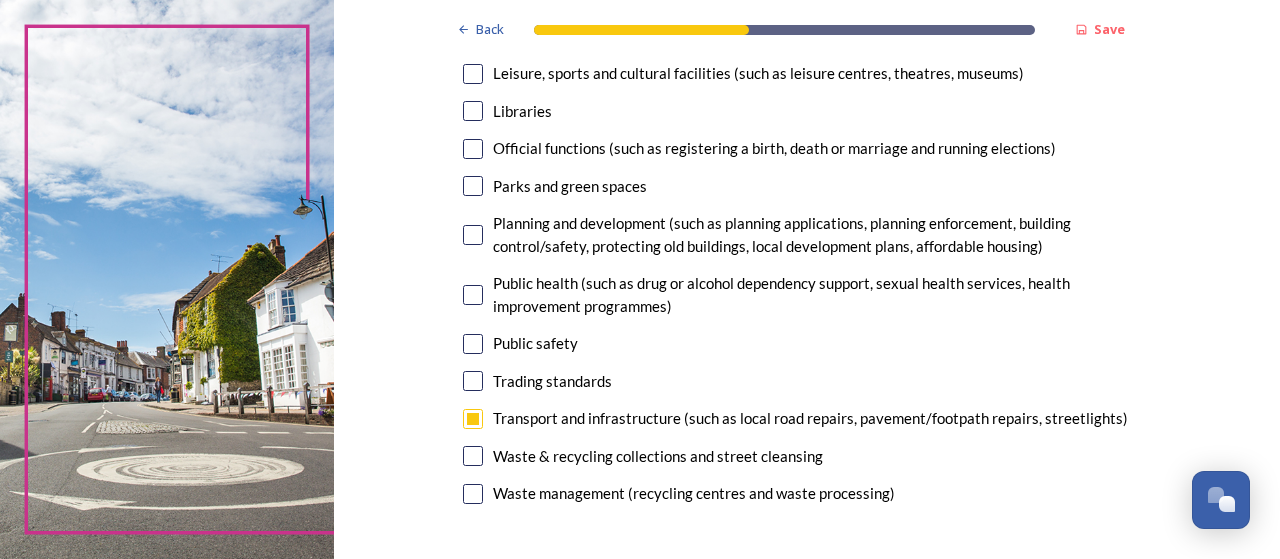 click at bounding box center (473, 381) 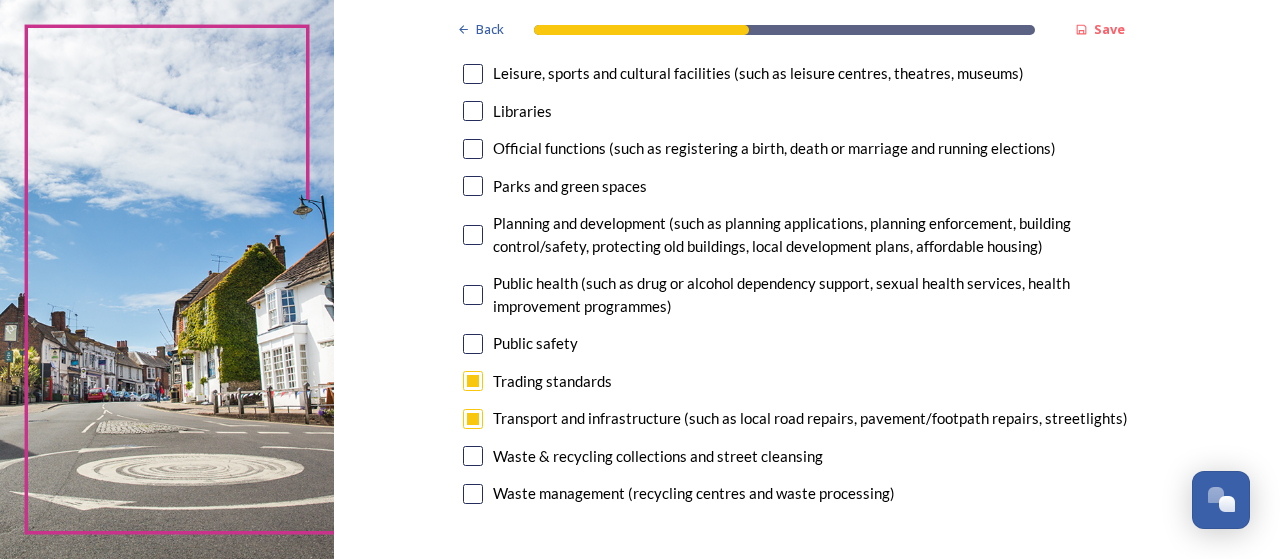 click at bounding box center (473, 344) 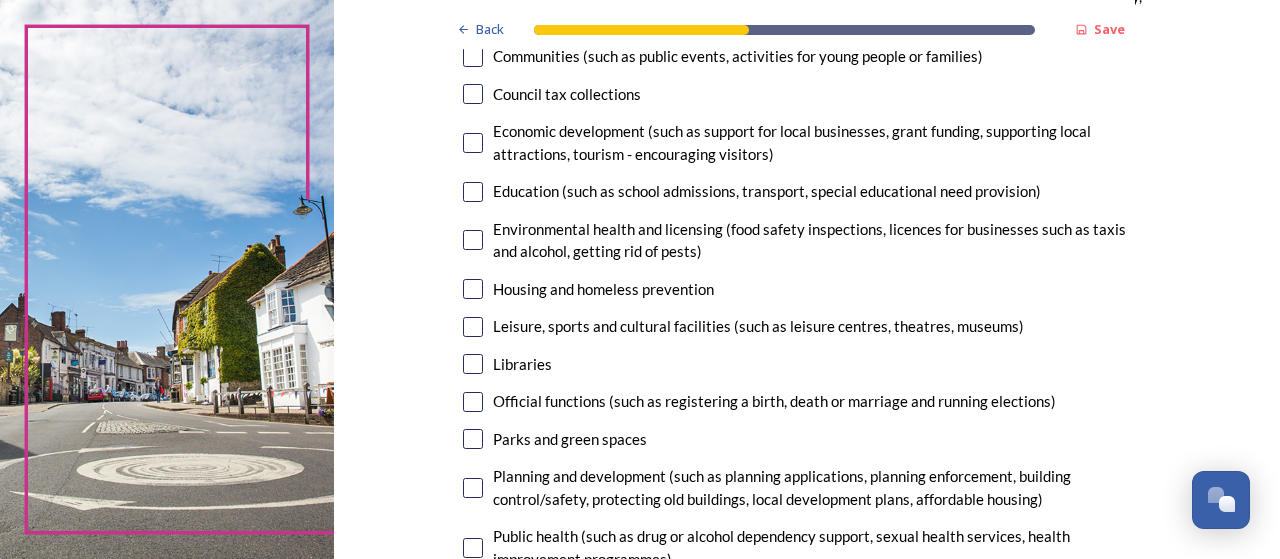 scroll, scrollTop: 348, scrollLeft: 0, axis: vertical 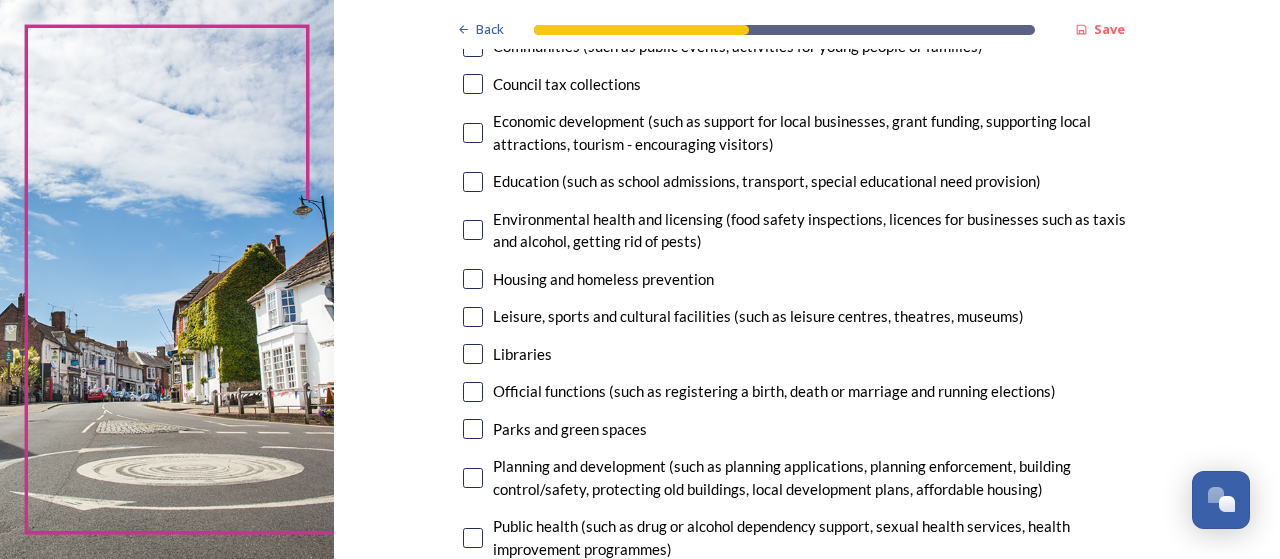 click at bounding box center (473, 182) 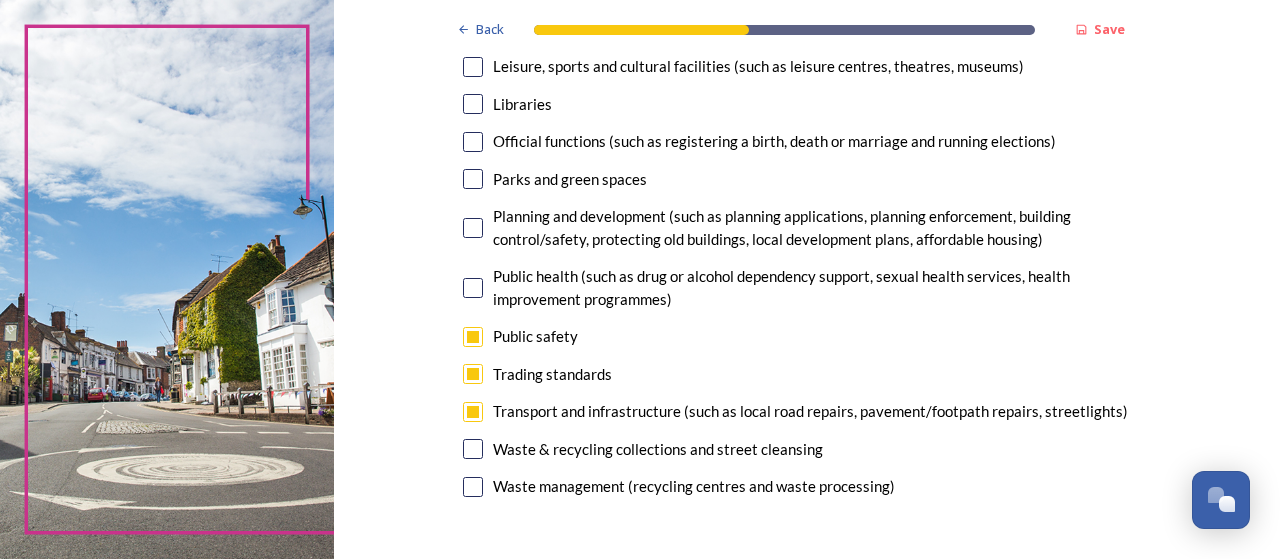 scroll, scrollTop: 604, scrollLeft: 0, axis: vertical 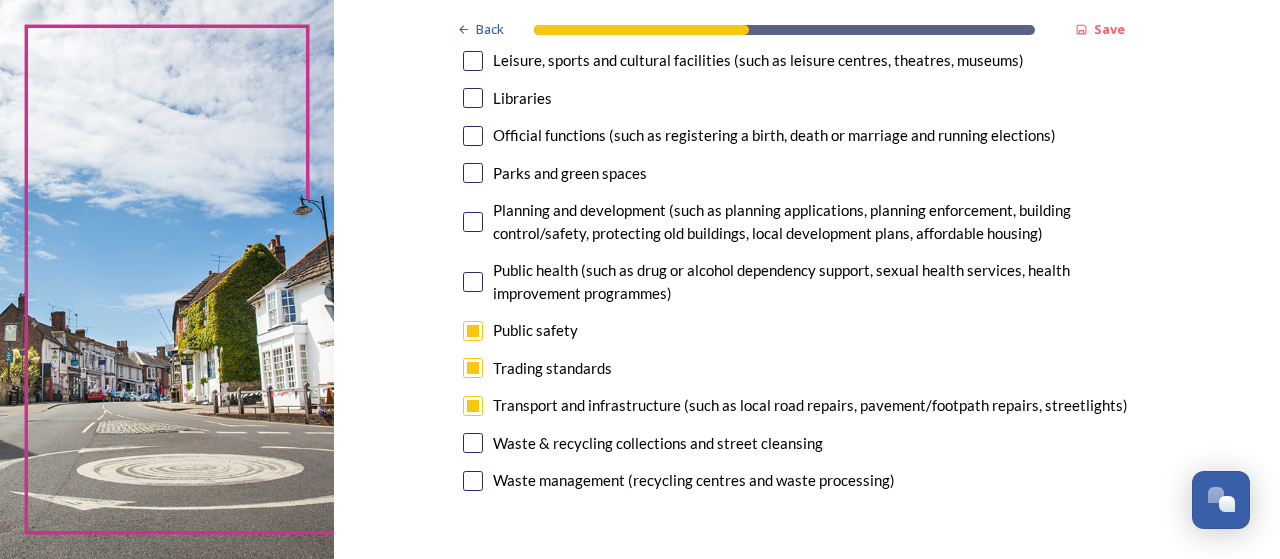 click at bounding box center (473, 222) 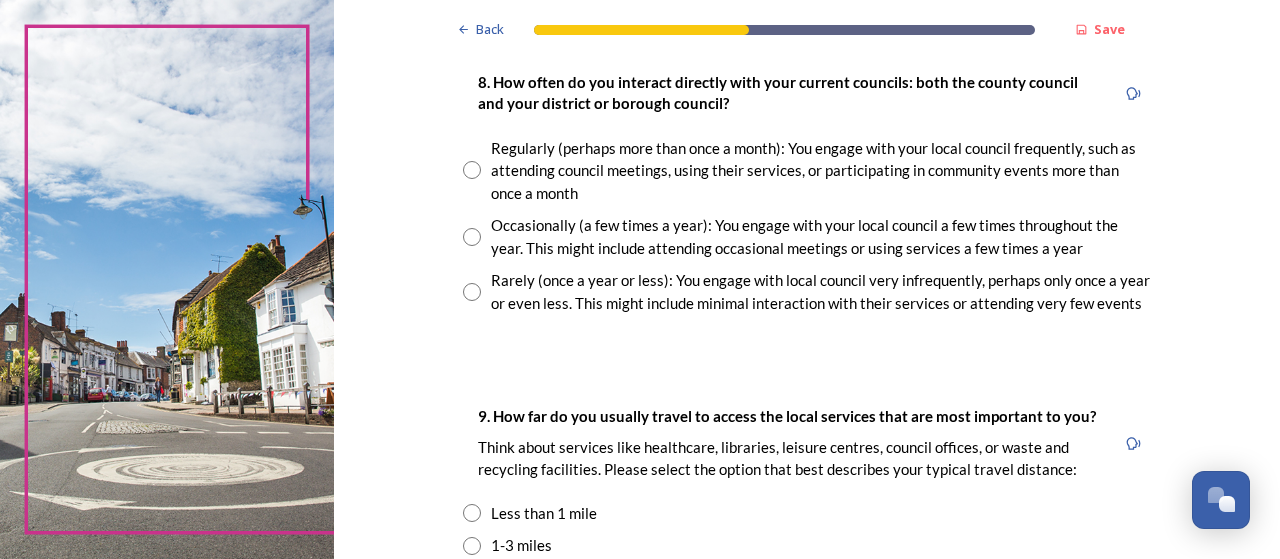 scroll, scrollTop: 1130, scrollLeft: 0, axis: vertical 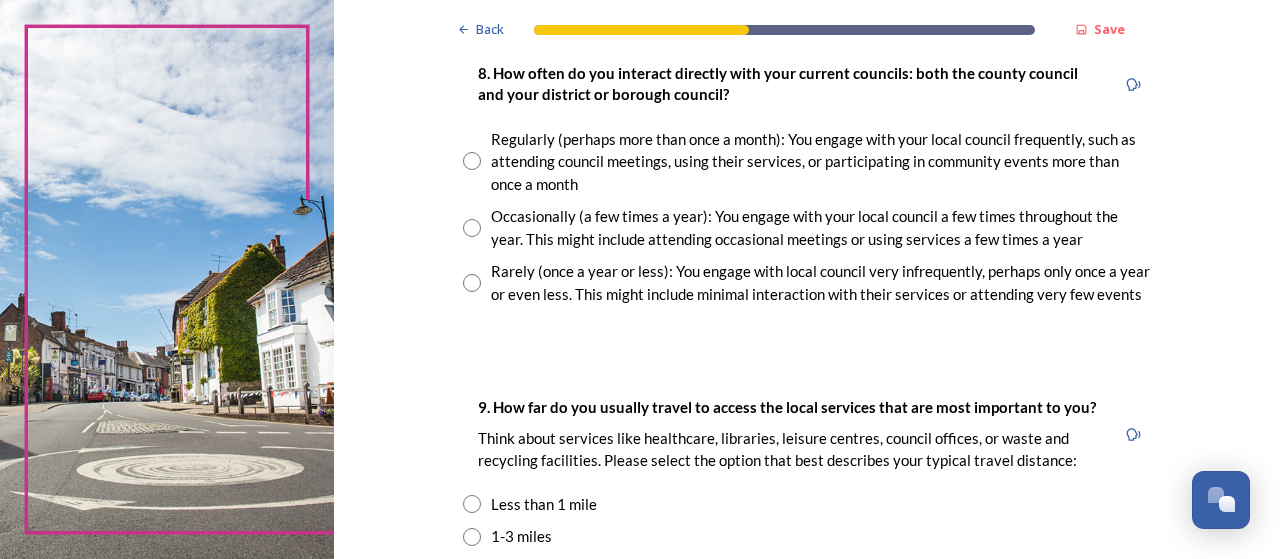 click at bounding box center [472, 228] 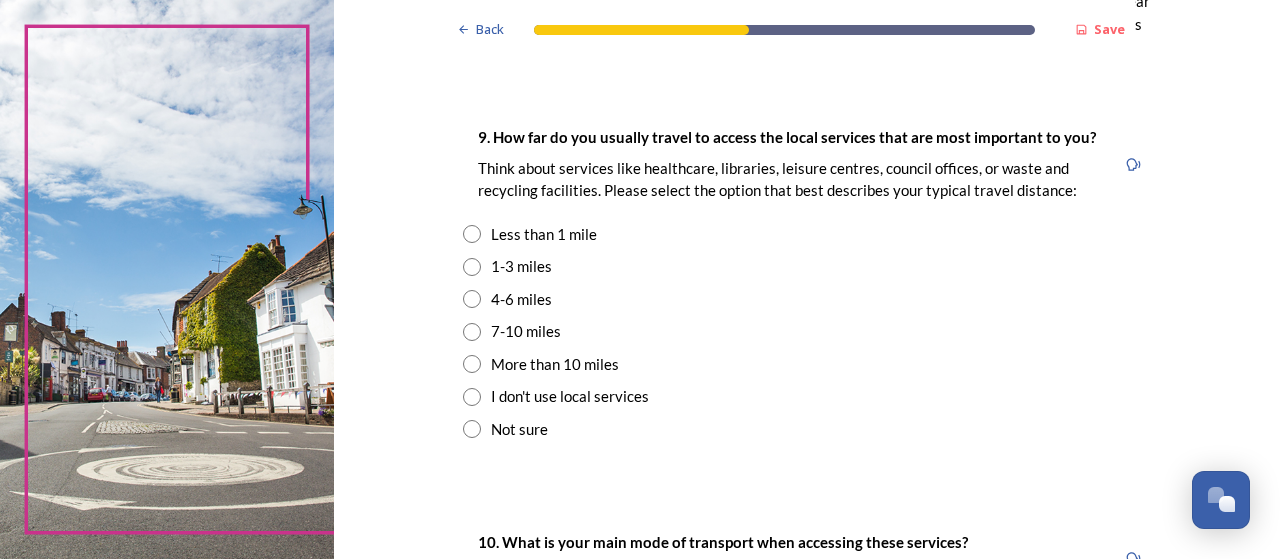 scroll, scrollTop: 1416, scrollLeft: 0, axis: vertical 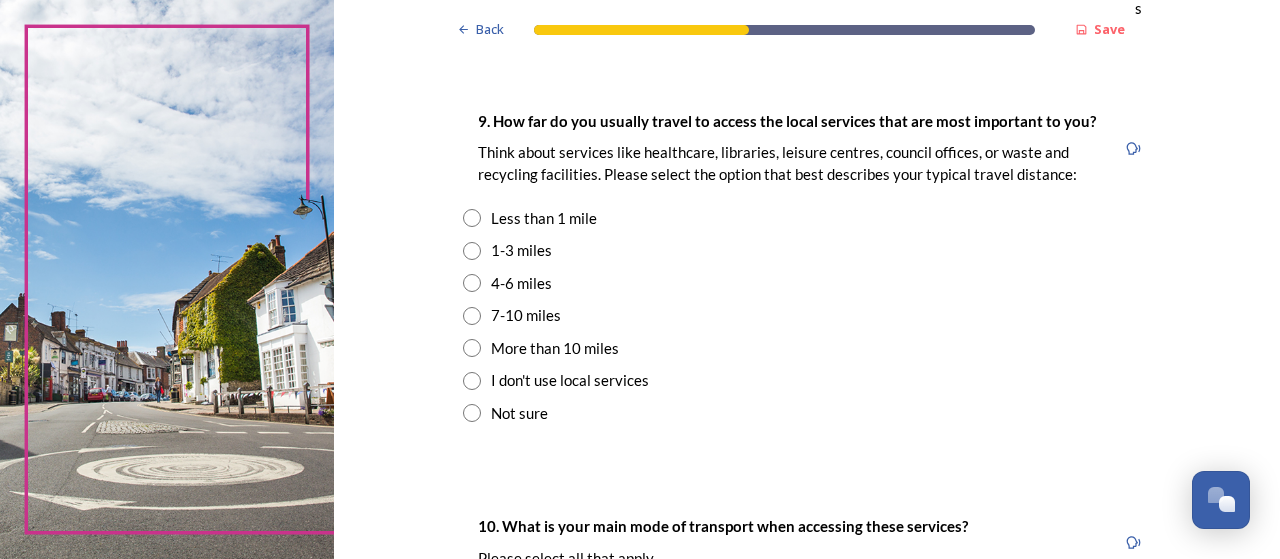 click at bounding box center (472, 251) 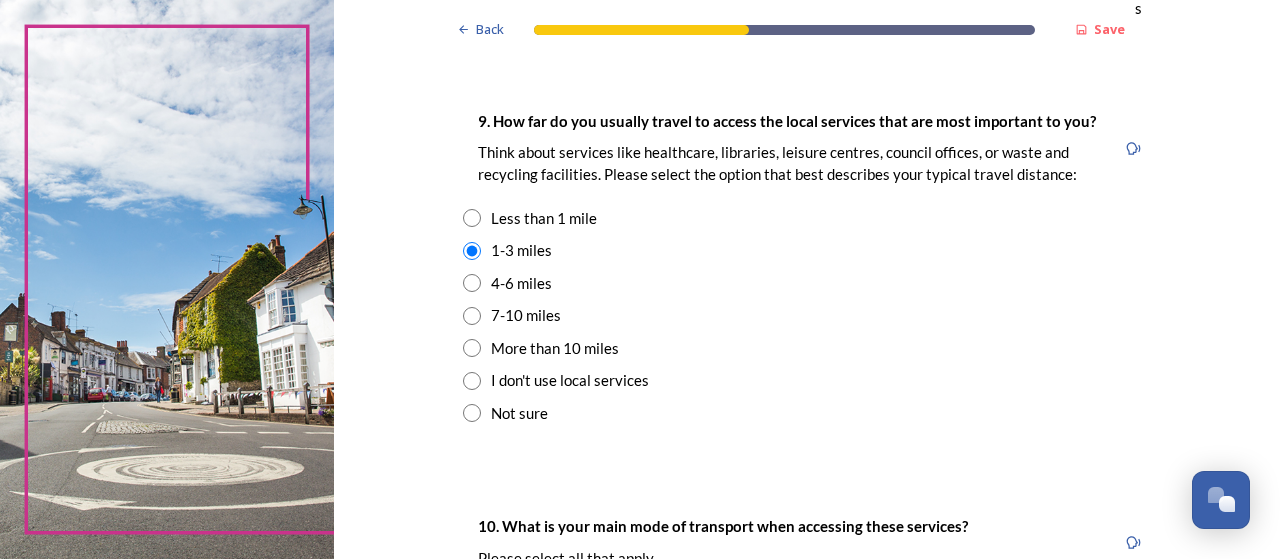 click at bounding box center [472, 413] 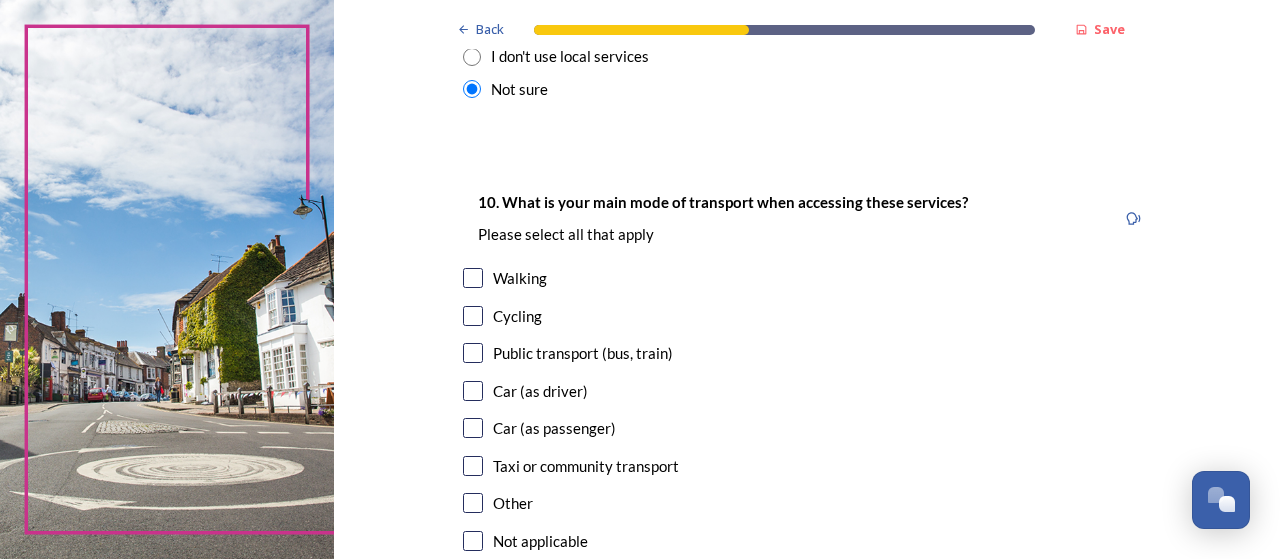 scroll, scrollTop: 1752, scrollLeft: 0, axis: vertical 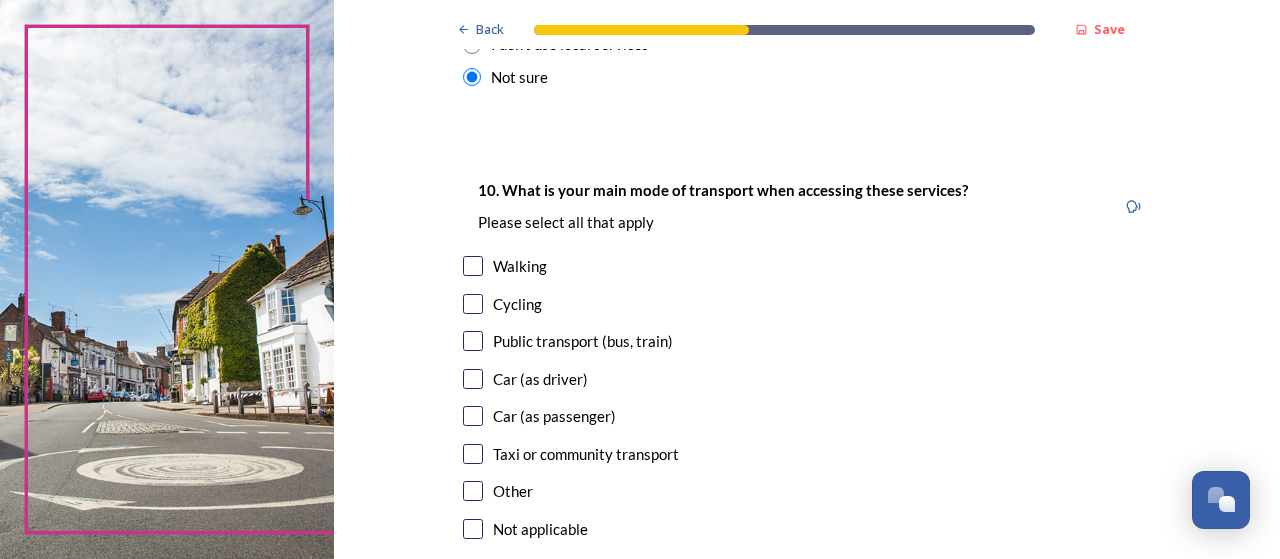 click at bounding box center (473, 379) 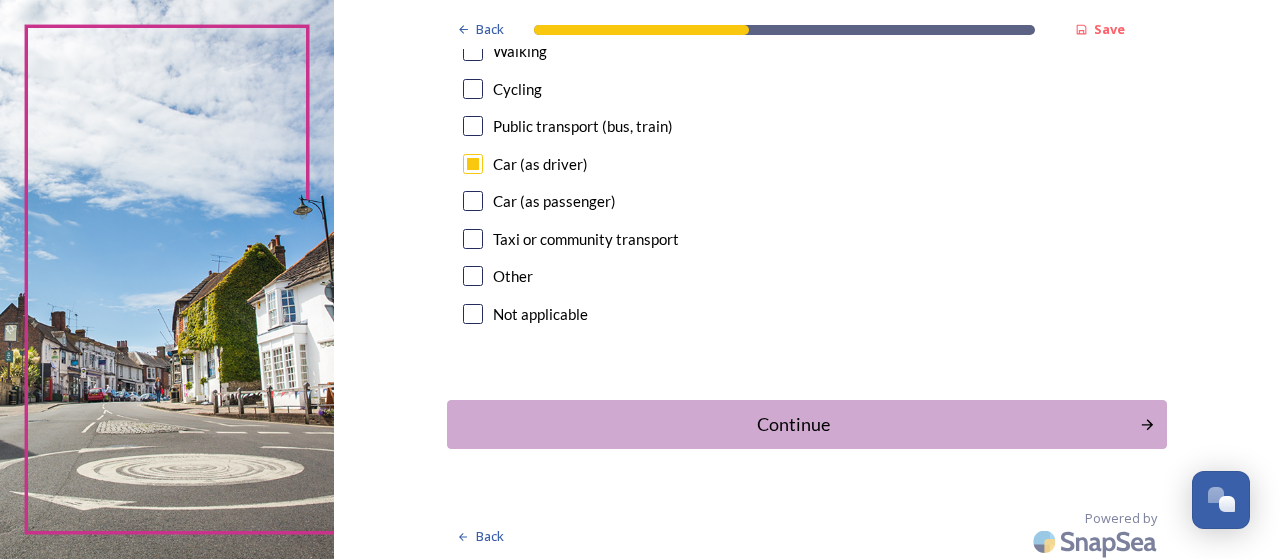 scroll, scrollTop: 1972, scrollLeft: 0, axis: vertical 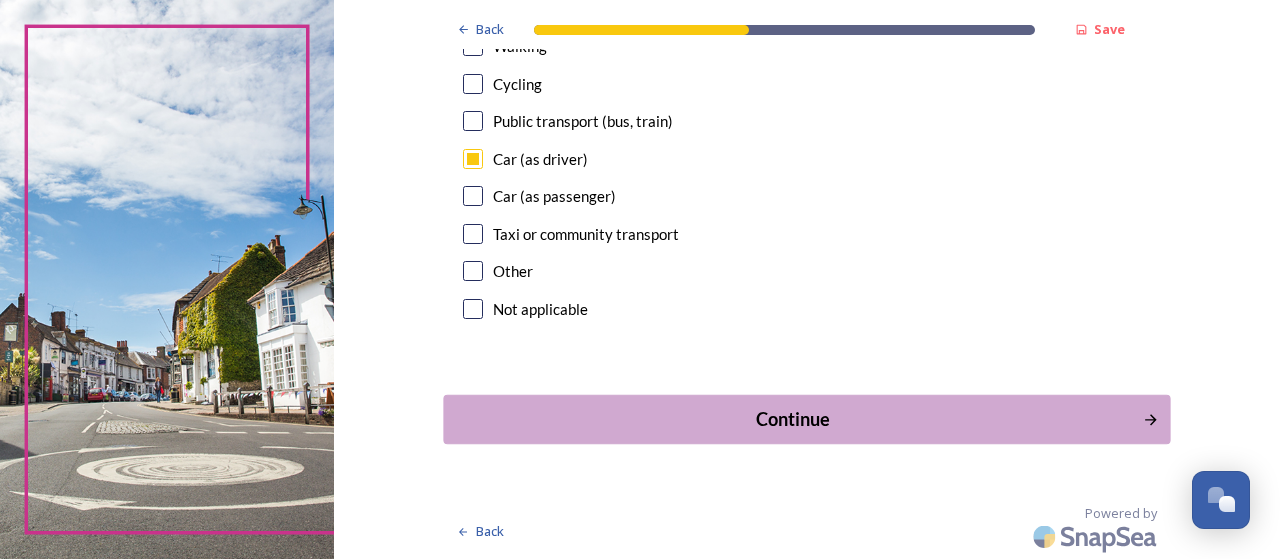 click on "Continue" at bounding box center [793, 419] 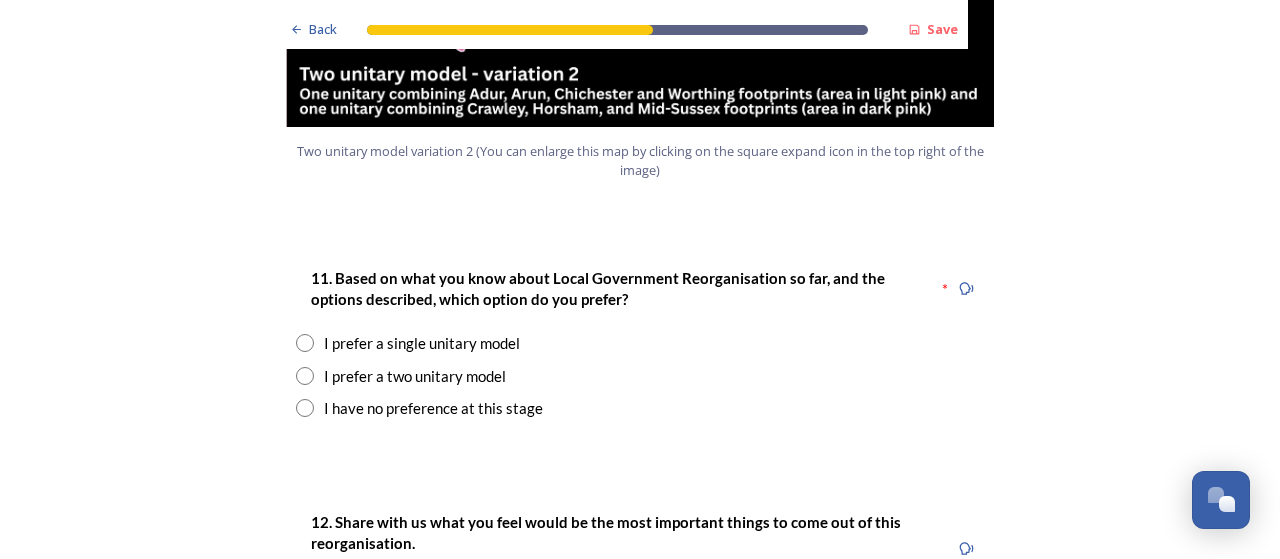 scroll, scrollTop: 2540, scrollLeft: 0, axis: vertical 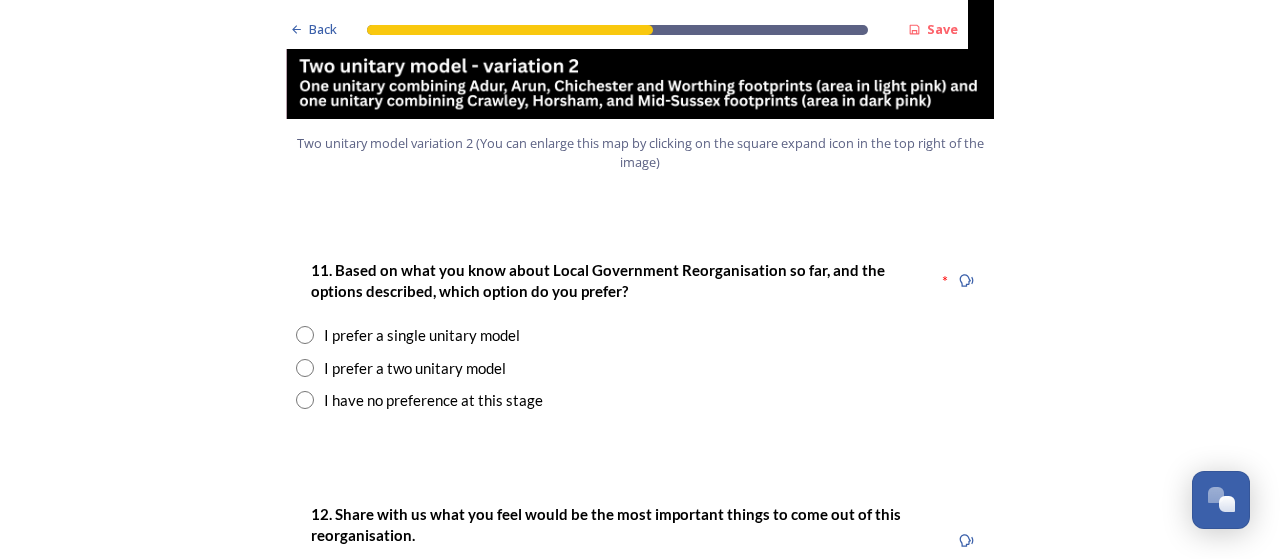 click at bounding box center [305, 368] 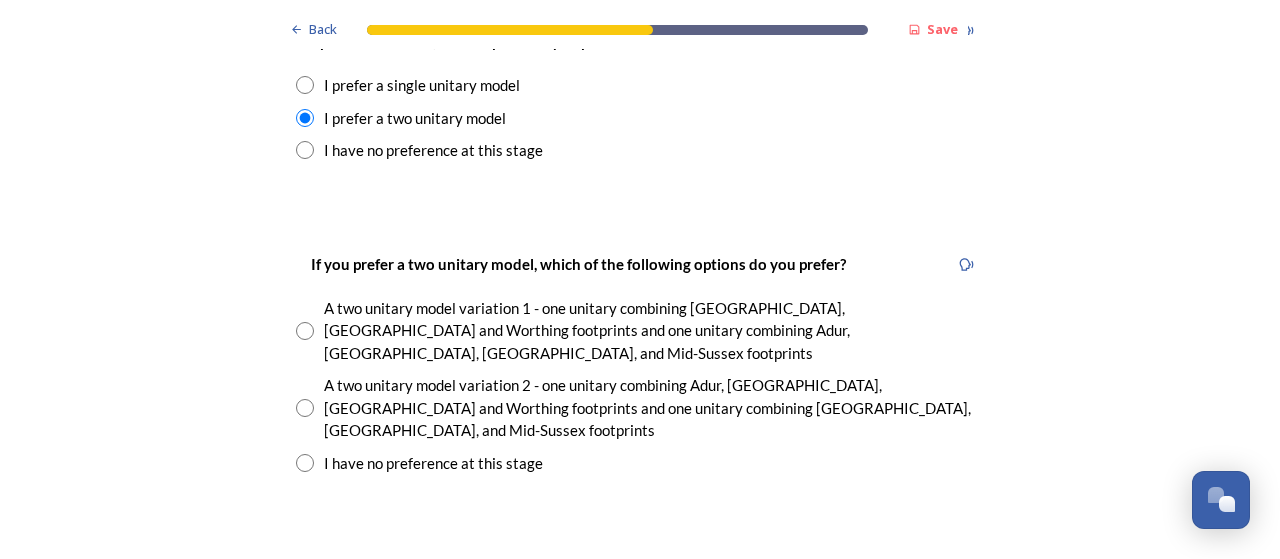 scroll, scrollTop: 2799, scrollLeft: 0, axis: vertical 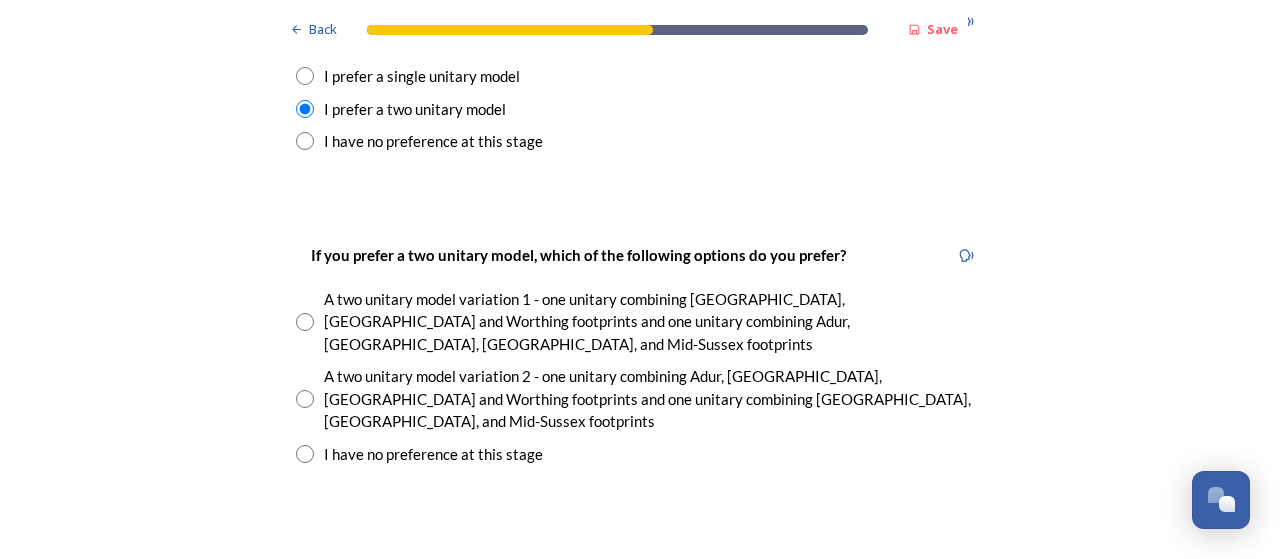 click at bounding box center [305, 322] 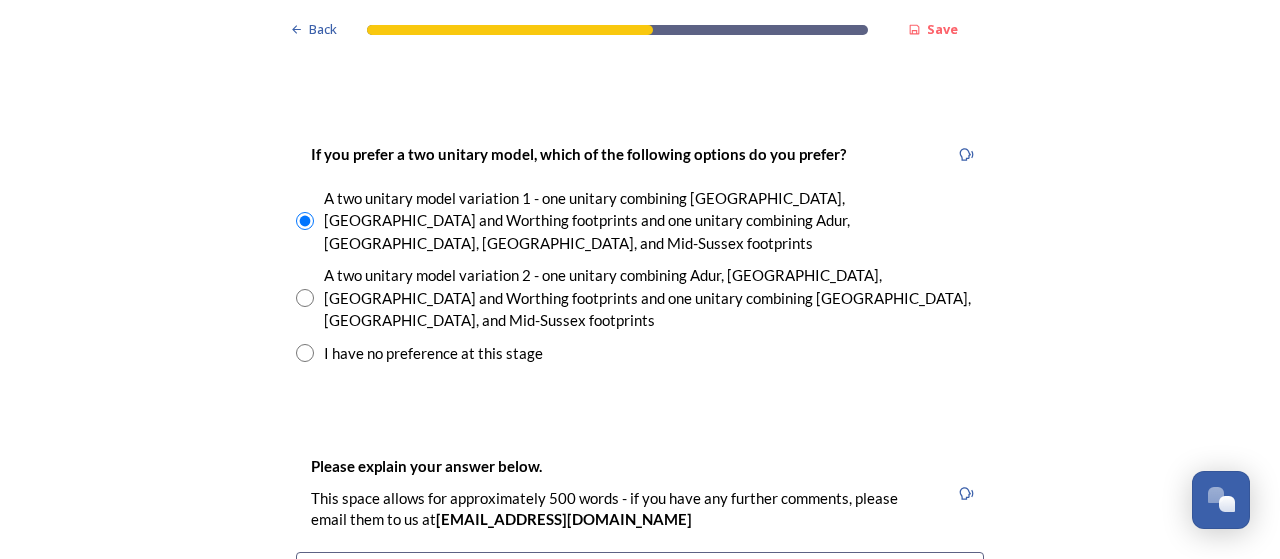 scroll, scrollTop: 2918, scrollLeft: 0, axis: vertical 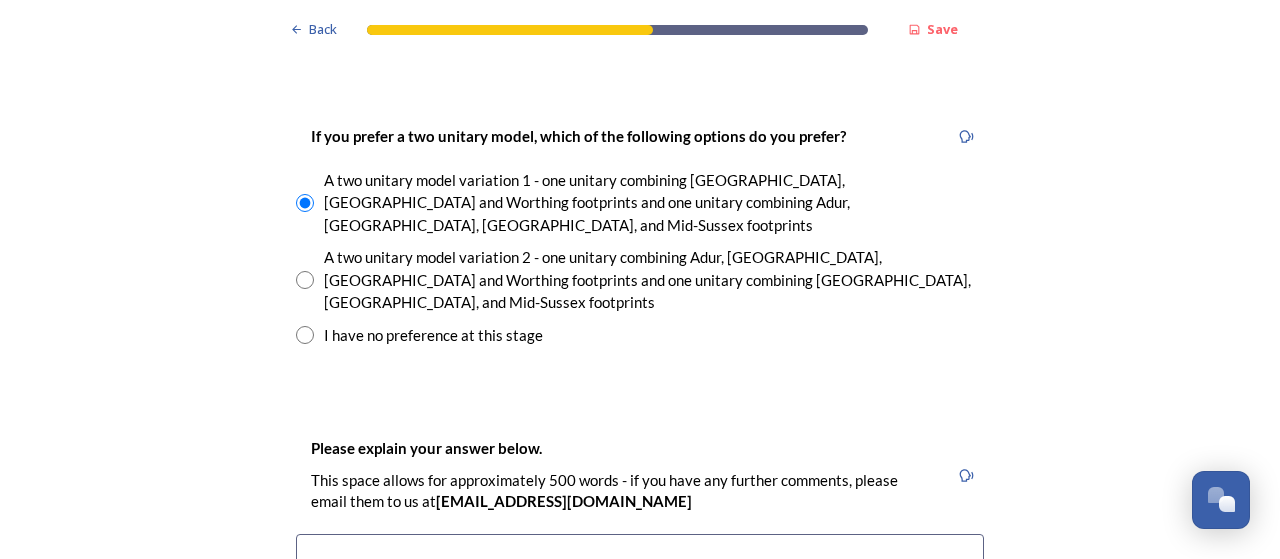 click at bounding box center [640, 646] 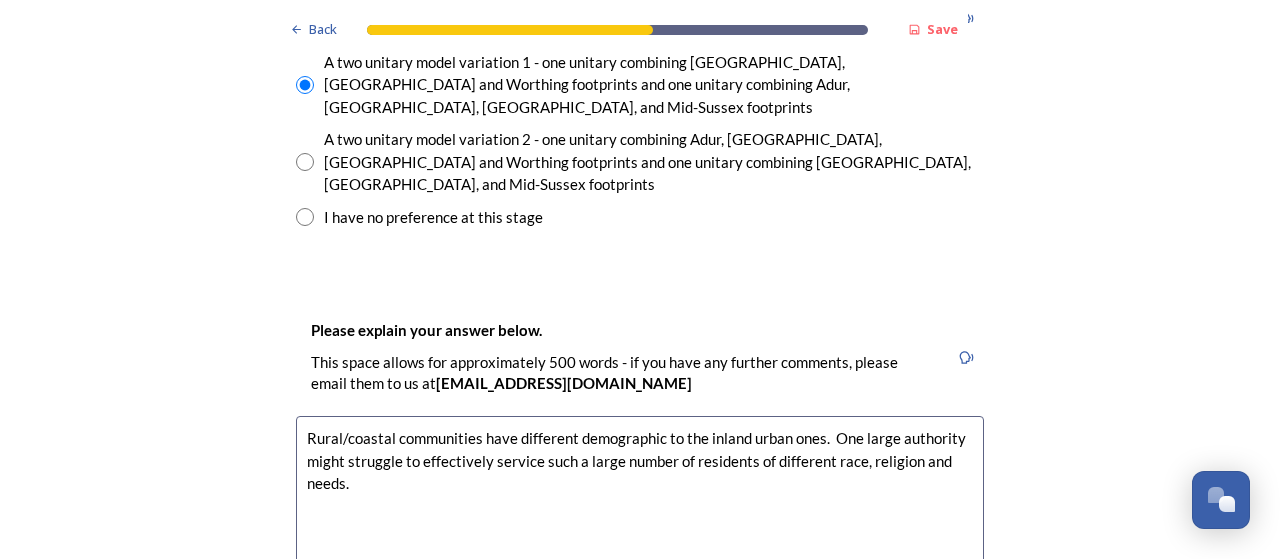 scroll, scrollTop: 3027, scrollLeft: 0, axis: vertical 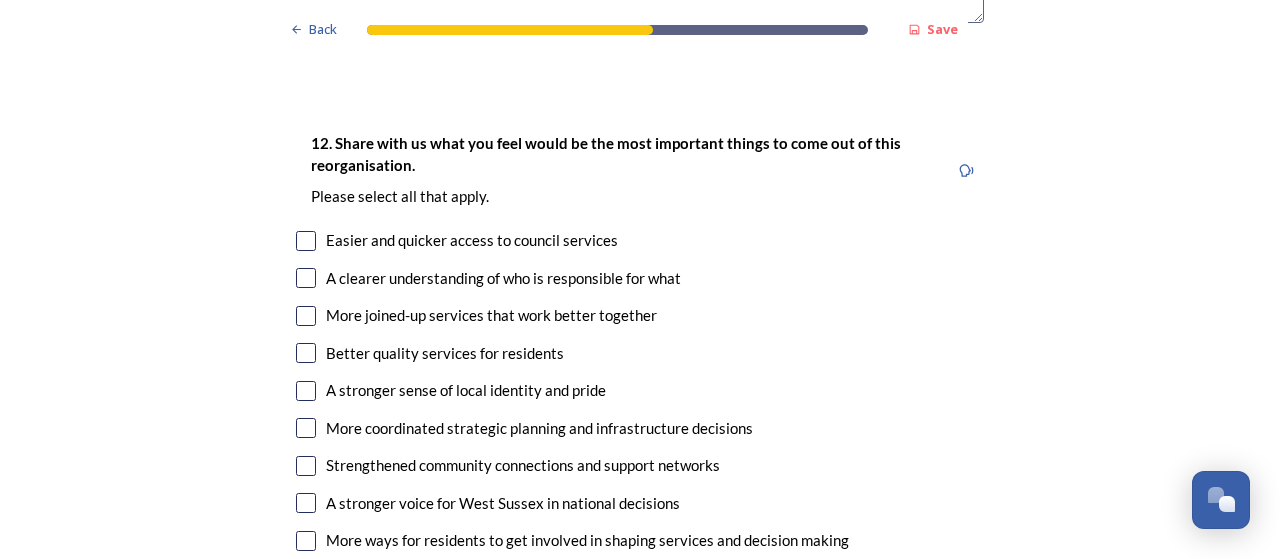 type on "Rural/coastal communities have different demographic to the inland urban ones.  One large authority might struggle to effectively service such a large number of residents of different race, religion and needs so I feel it is better to slice the area in half then it can focus exclusively on the needs of their communities and geographic area." 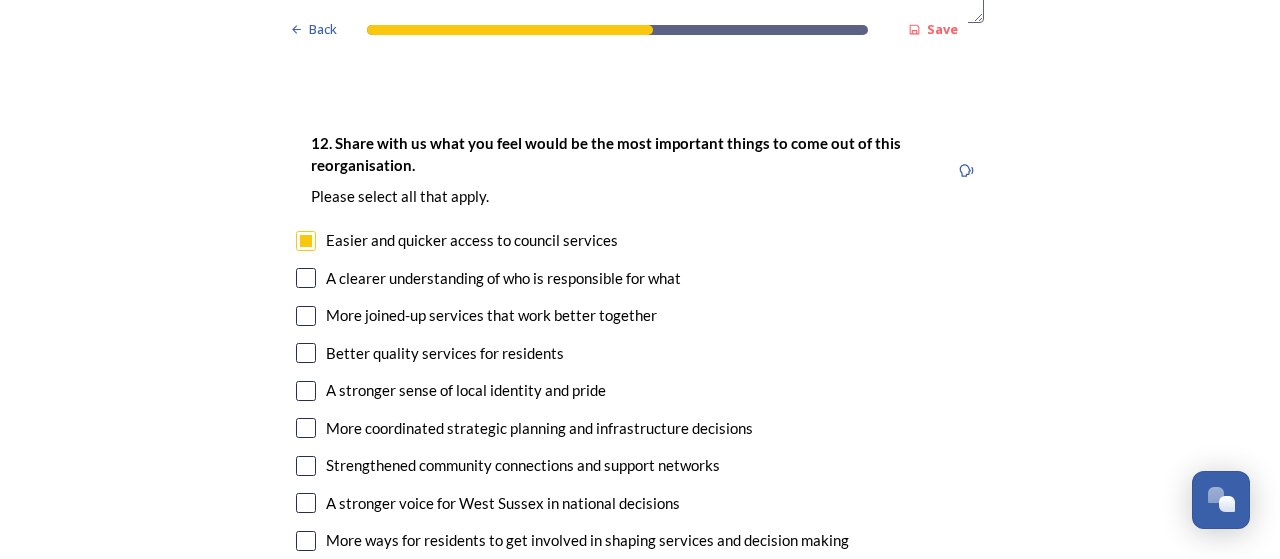 click at bounding box center (306, 316) 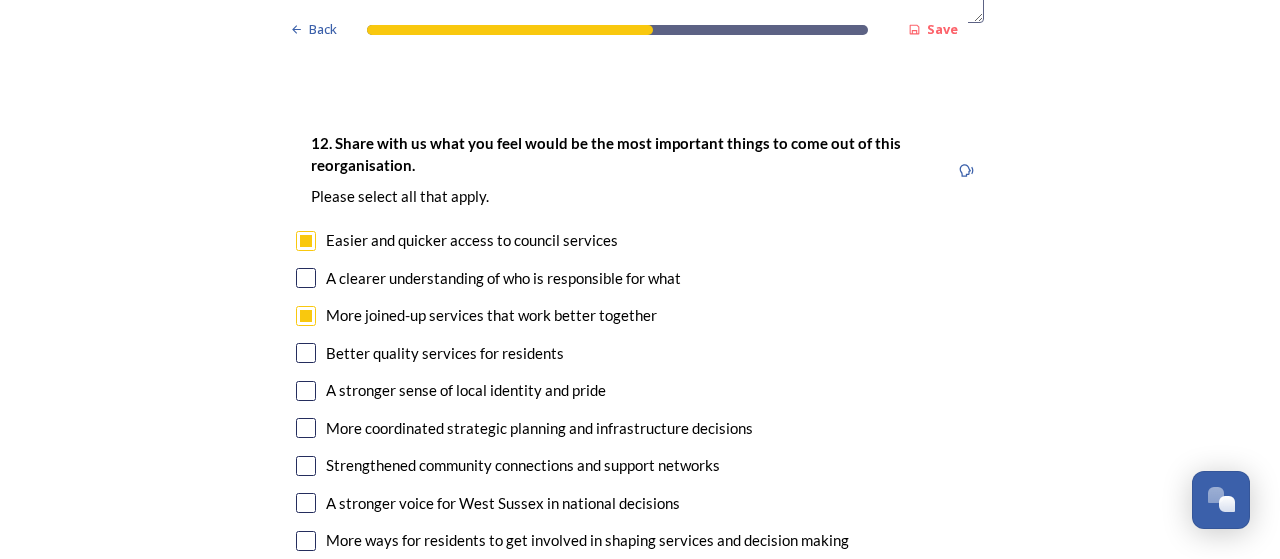 click at bounding box center [306, 353] 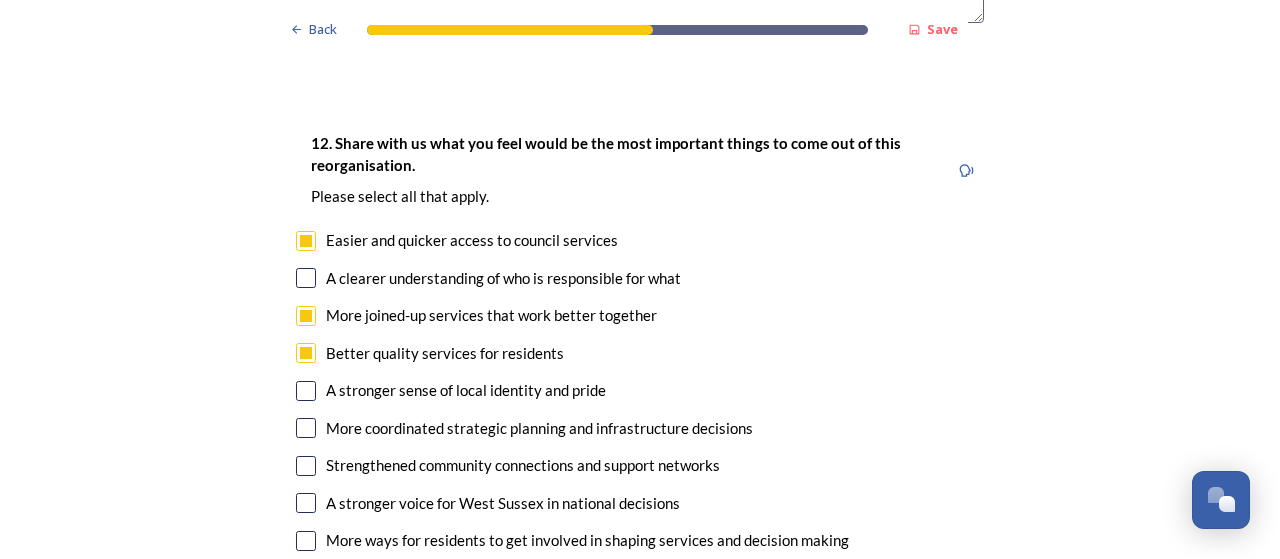 click at bounding box center [306, 428] 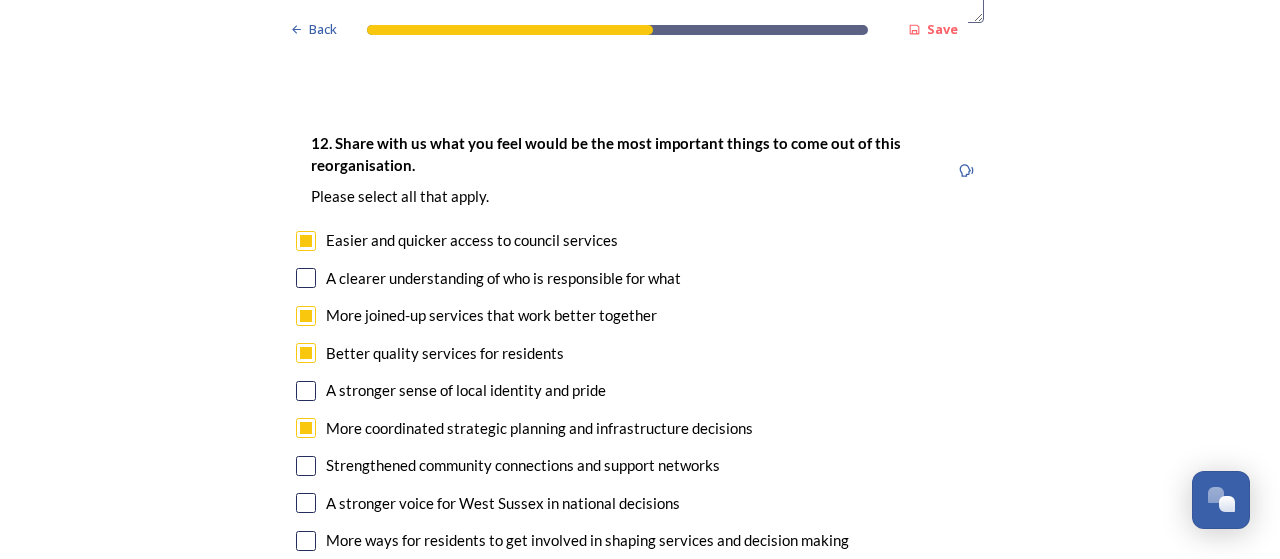 click at bounding box center [306, 503] 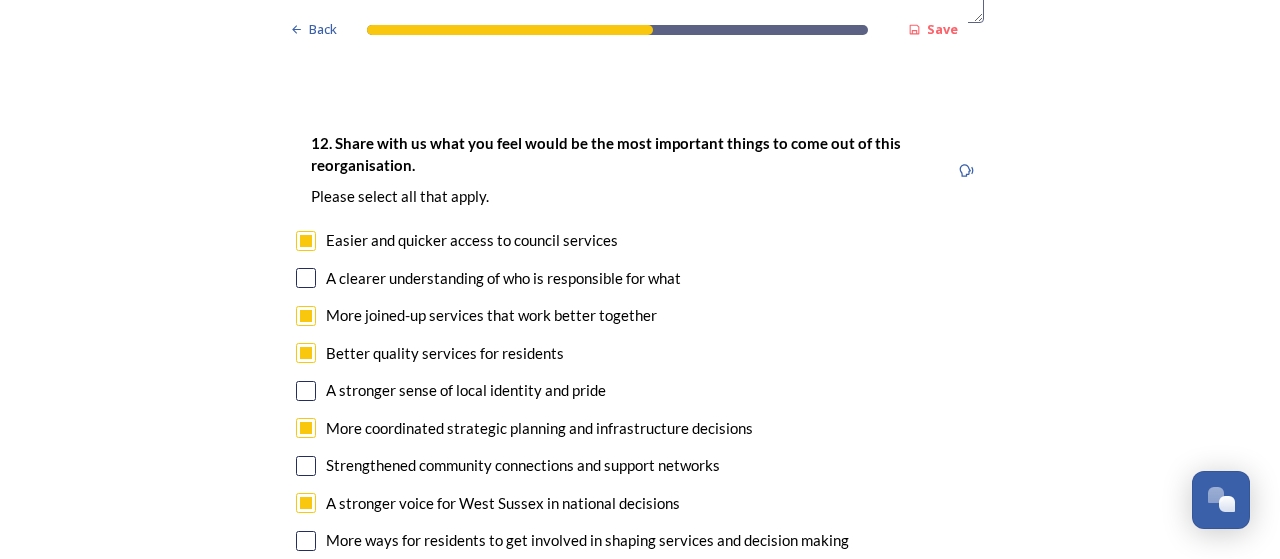 click at bounding box center (306, 541) 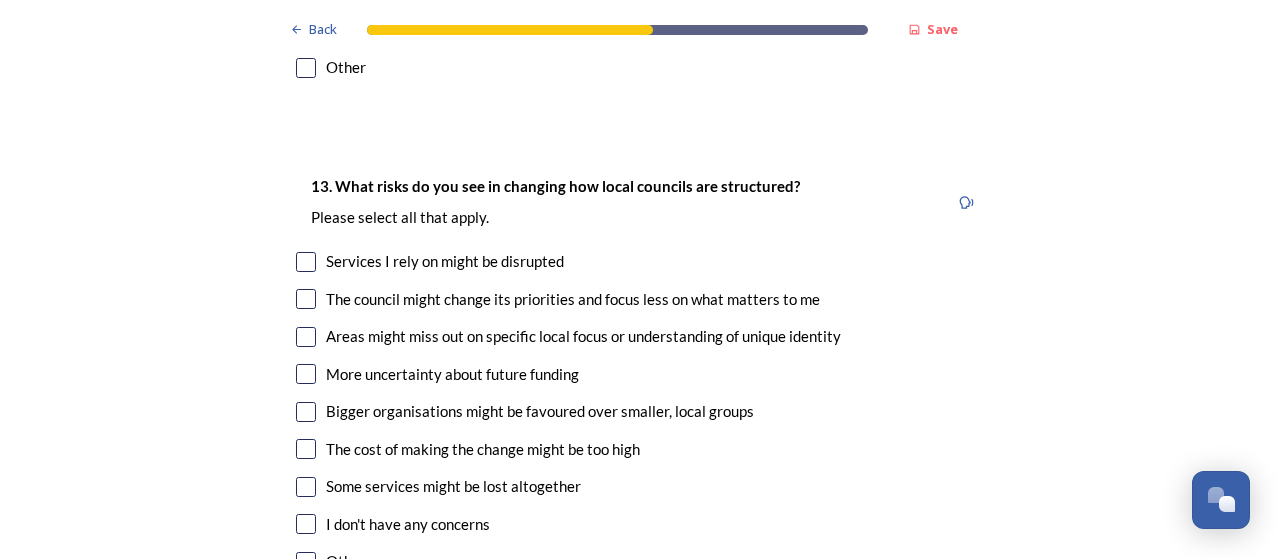 scroll, scrollTop: 4212, scrollLeft: 0, axis: vertical 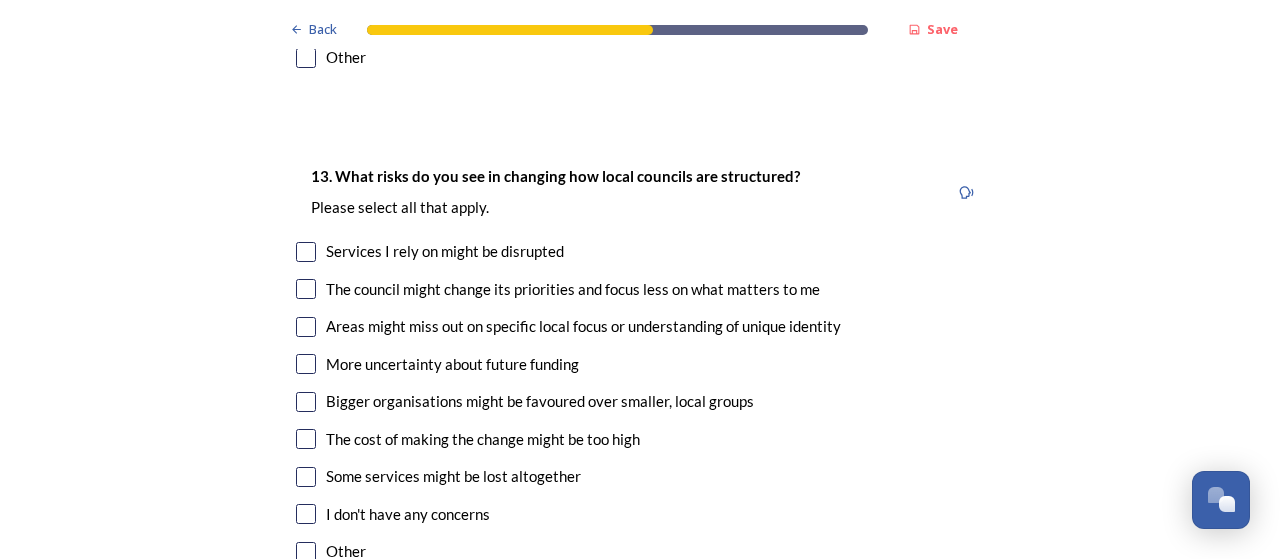 click at bounding box center (306, 289) 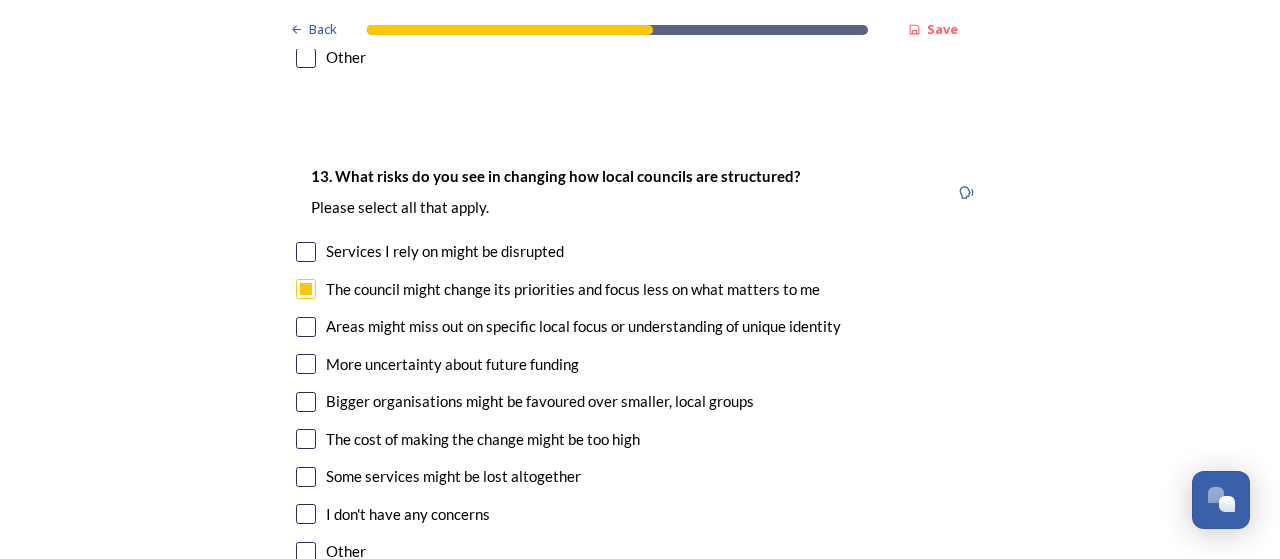click at bounding box center [306, 327] 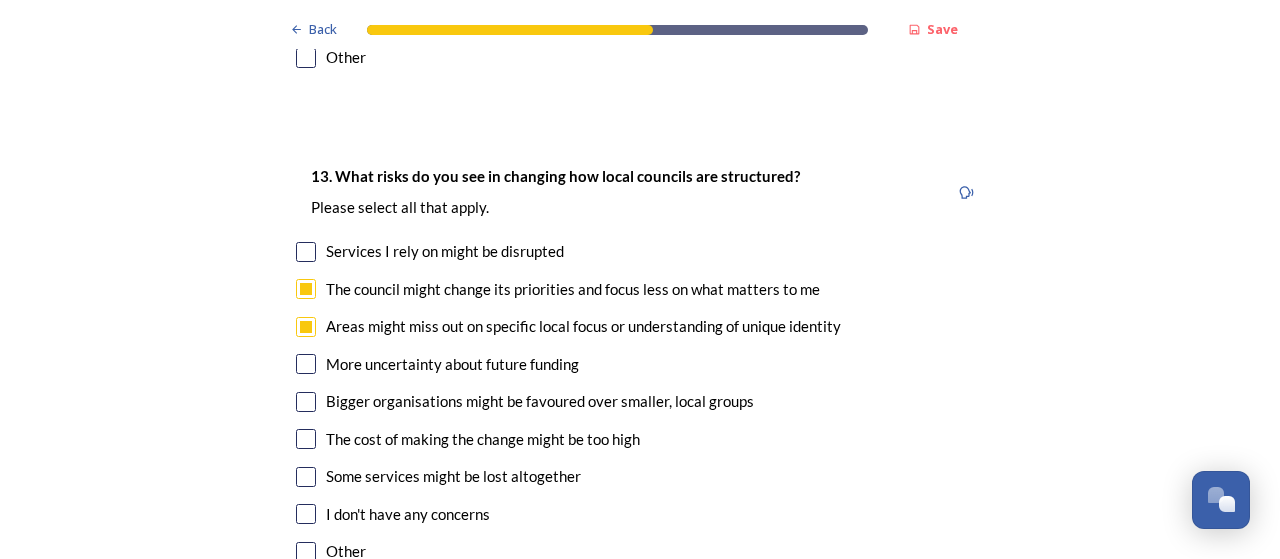 click at bounding box center [306, 477] 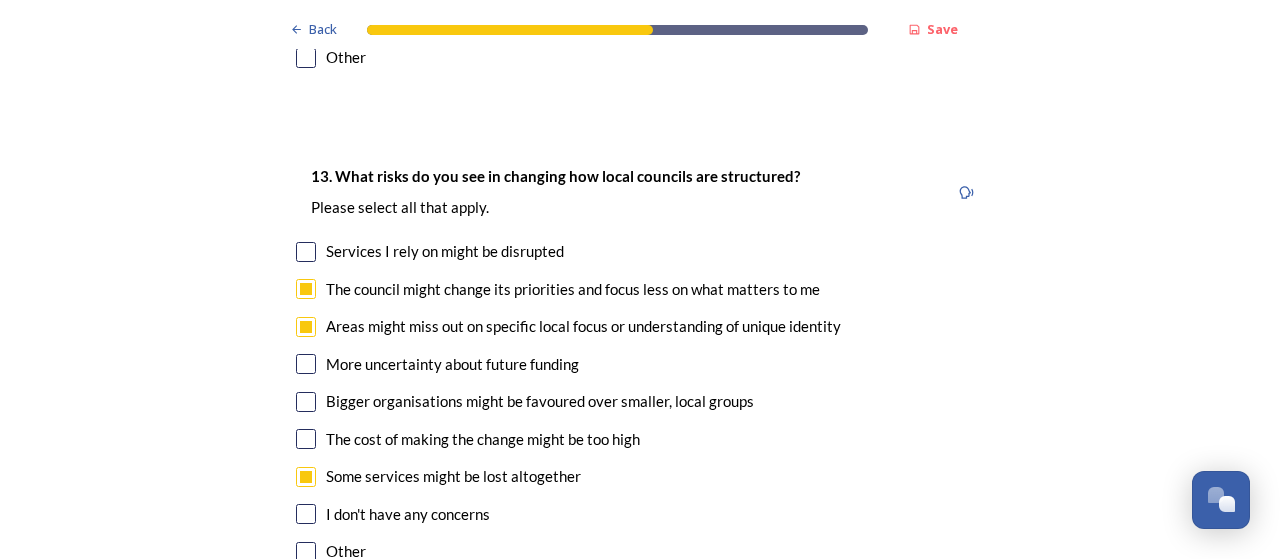 click at bounding box center [306, 552] 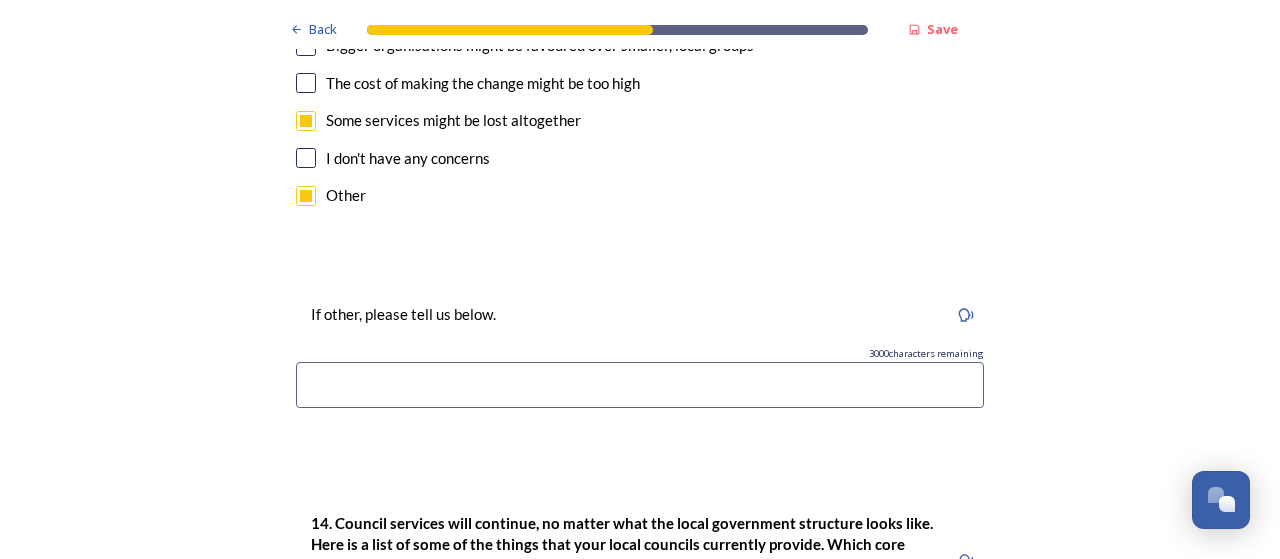 scroll, scrollTop: 4586, scrollLeft: 0, axis: vertical 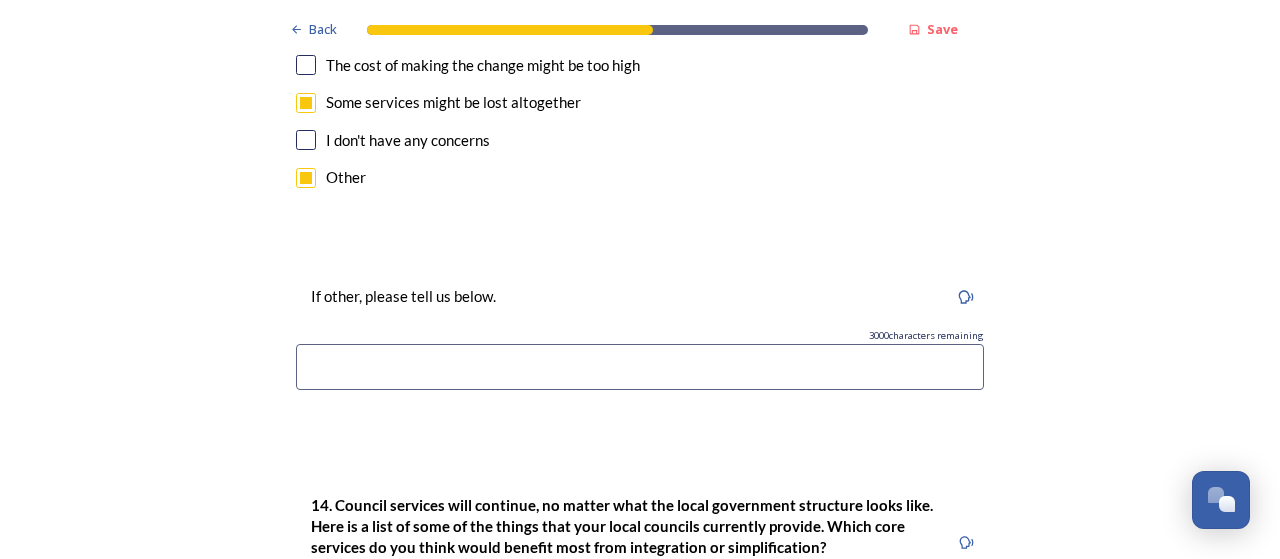 click at bounding box center [640, 367] 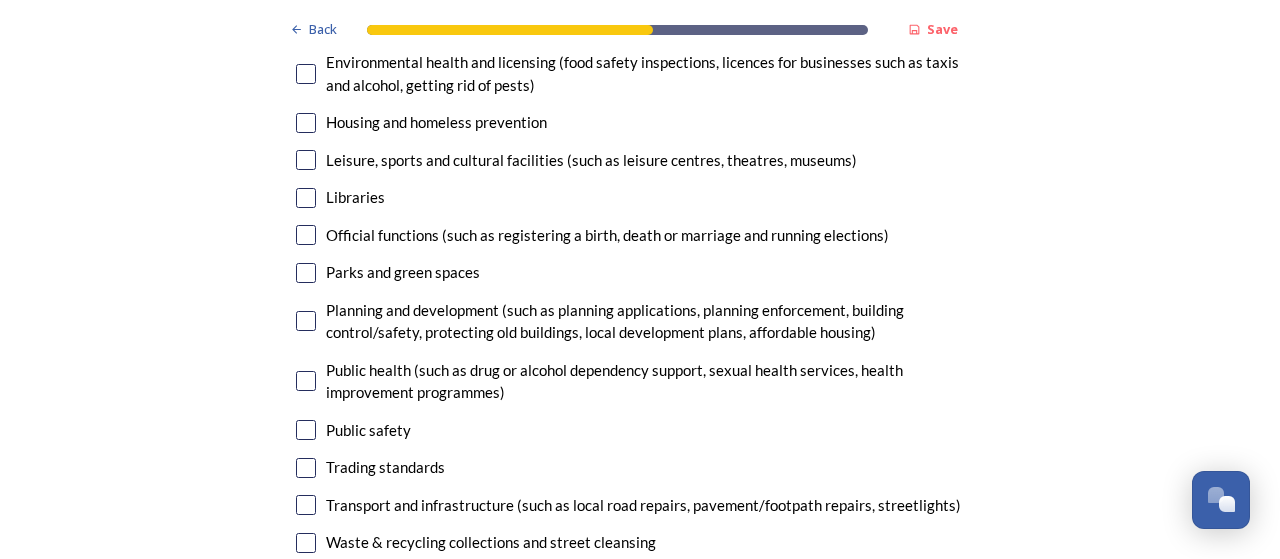 scroll, scrollTop: 5449, scrollLeft: 0, axis: vertical 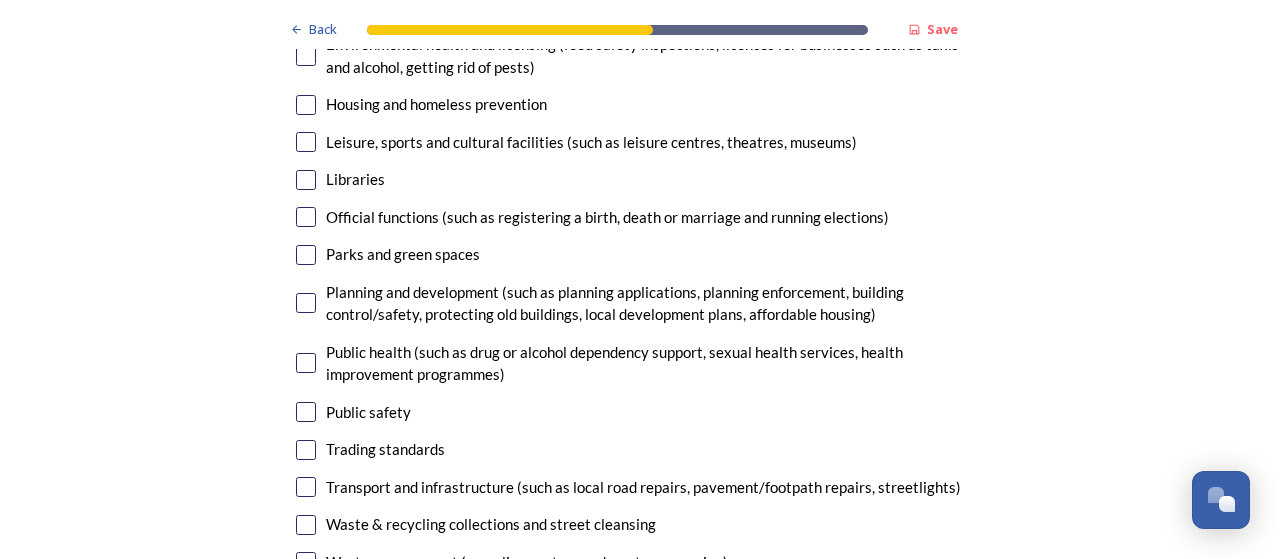 type on "May result in unaffordable increases to council tax" 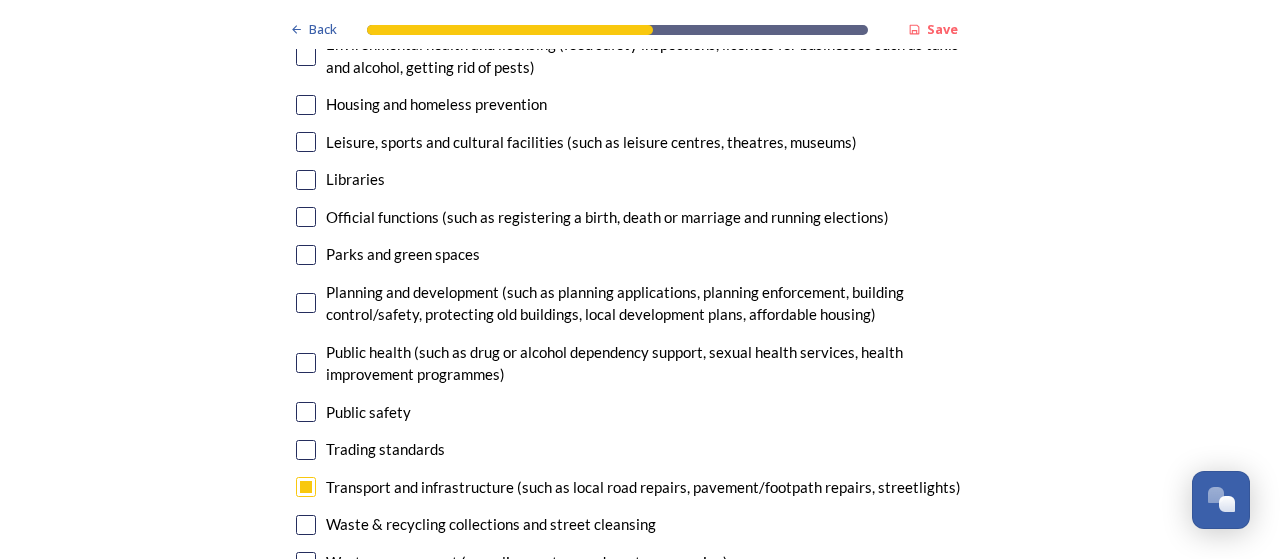click at bounding box center [306, 303] 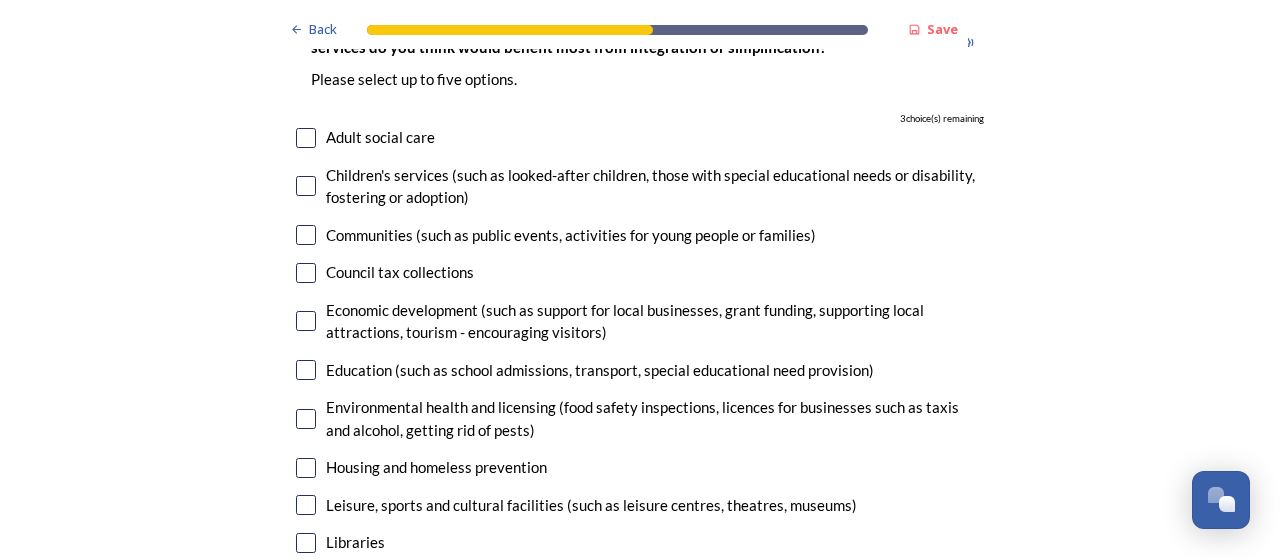 scroll, scrollTop: 5059, scrollLeft: 0, axis: vertical 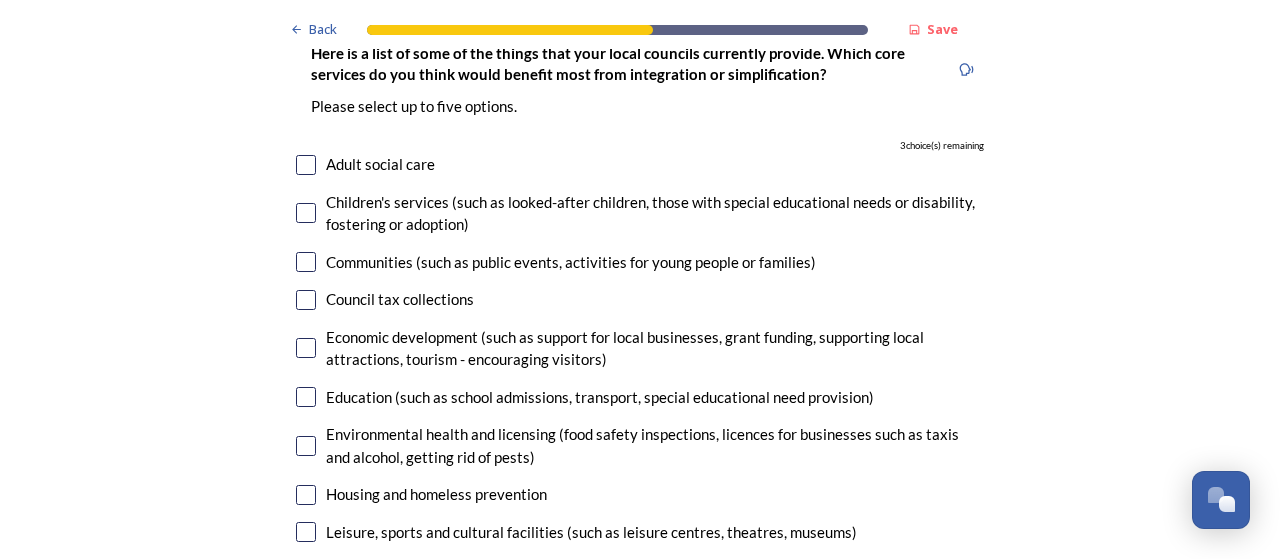 click at bounding box center (306, 397) 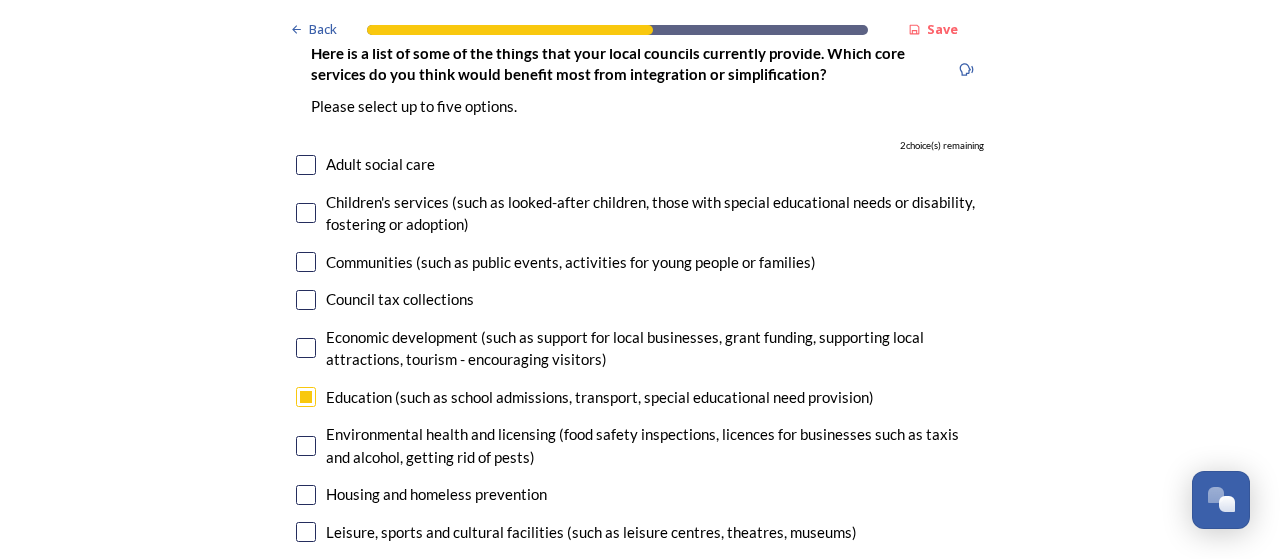 click at bounding box center (306, 213) 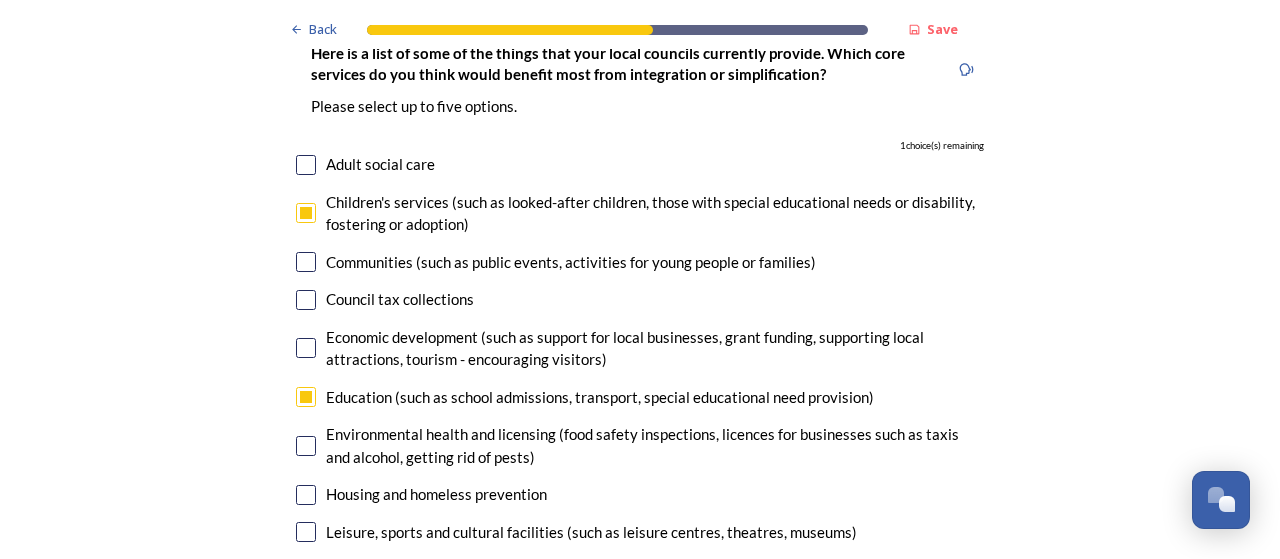 click at bounding box center (306, 165) 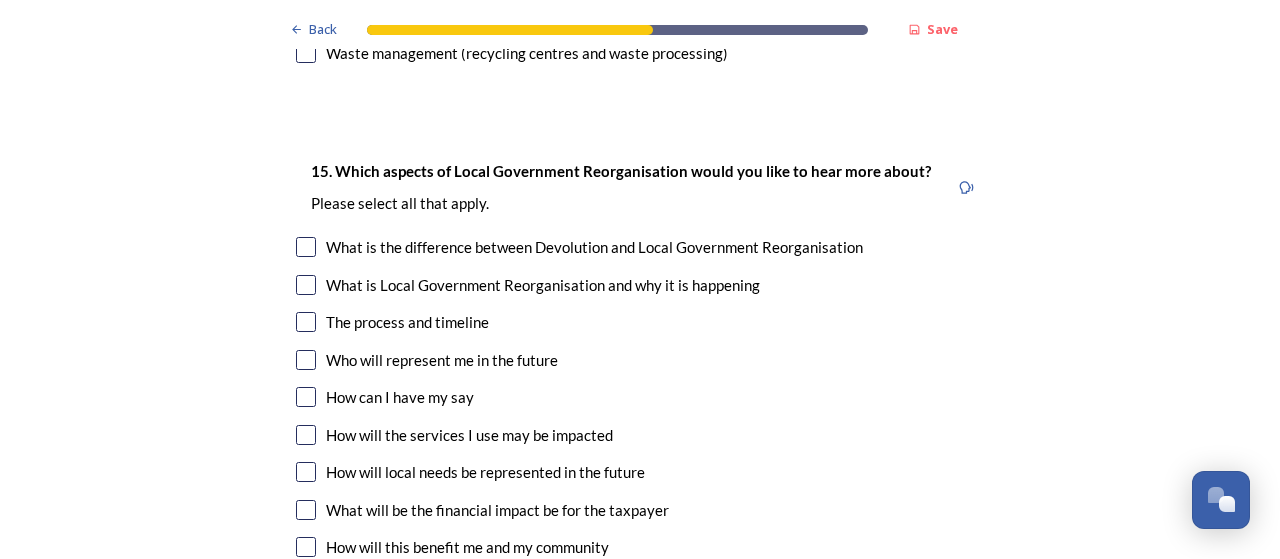 scroll, scrollTop: 5985, scrollLeft: 0, axis: vertical 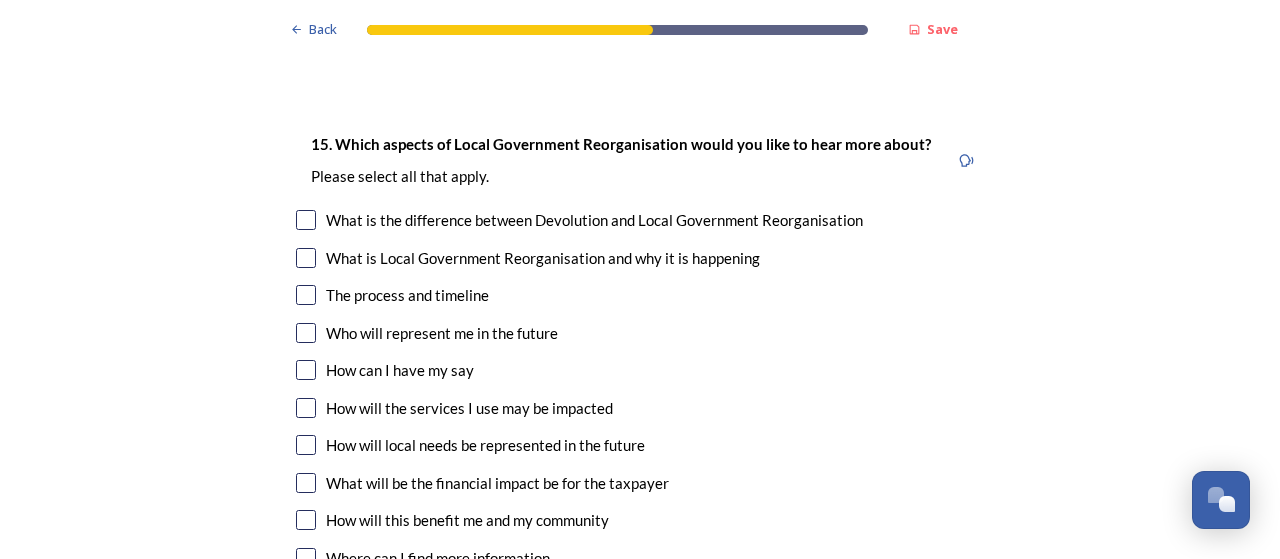 click at bounding box center (306, 520) 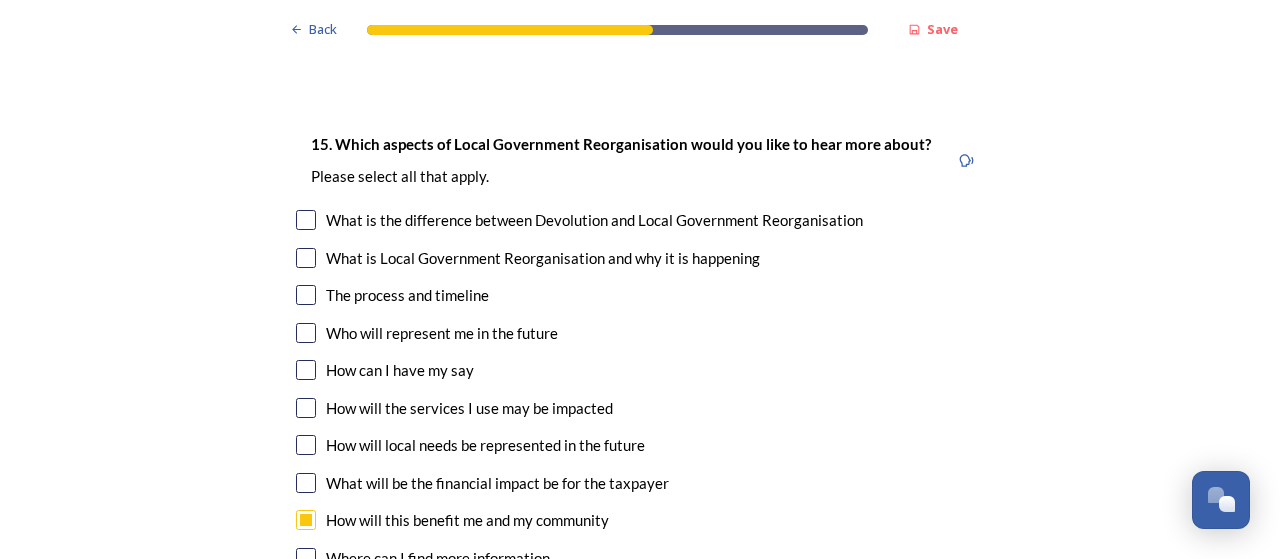 click at bounding box center [306, 483] 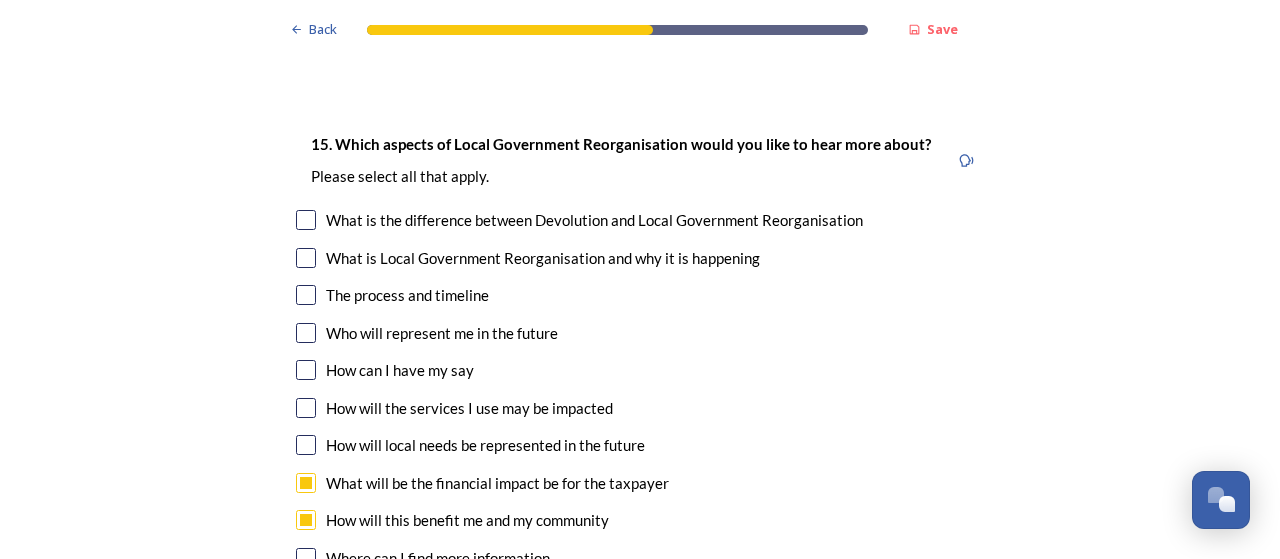 click at bounding box center [306, 445] 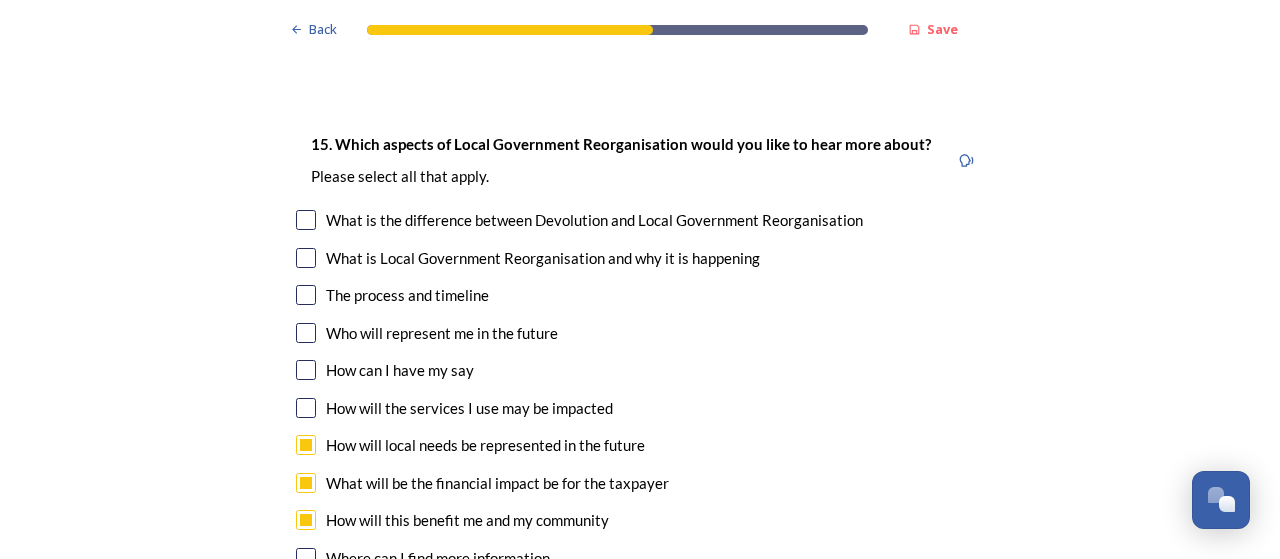click at bounding box center [306, 408] 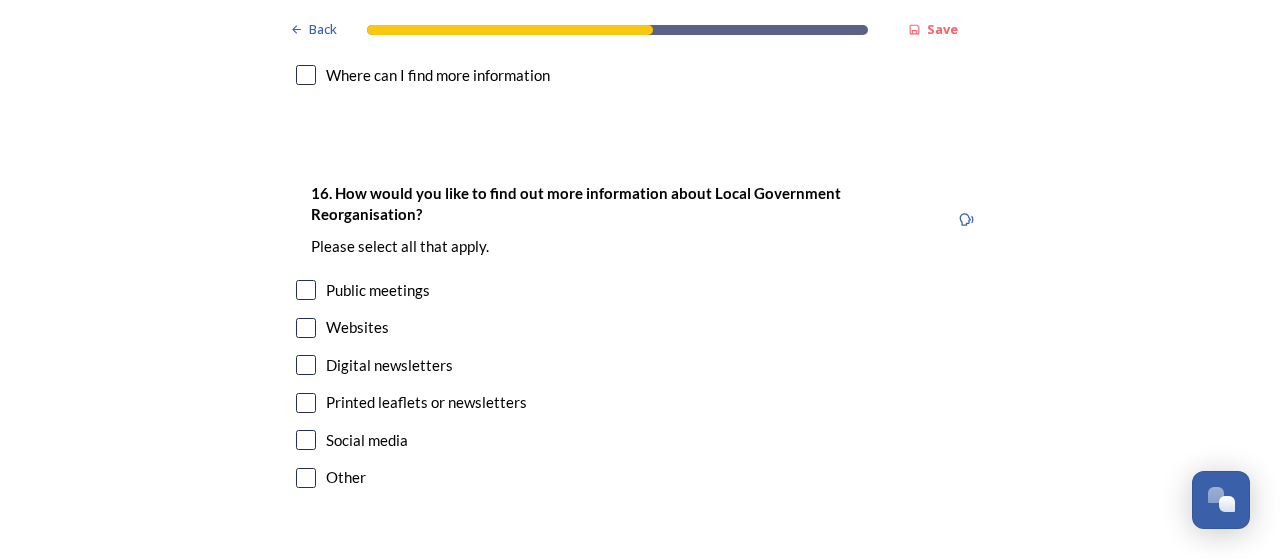scroll, scrollTop: 6486, scrollLeft: 0, axis: vertical 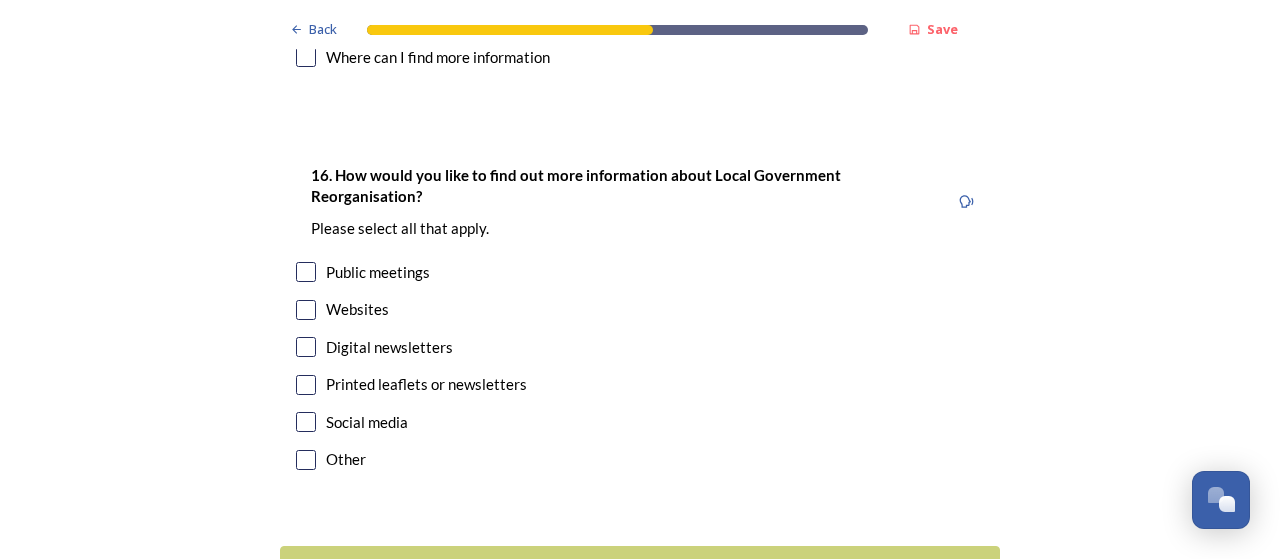 click at bounding box center [306, 347] 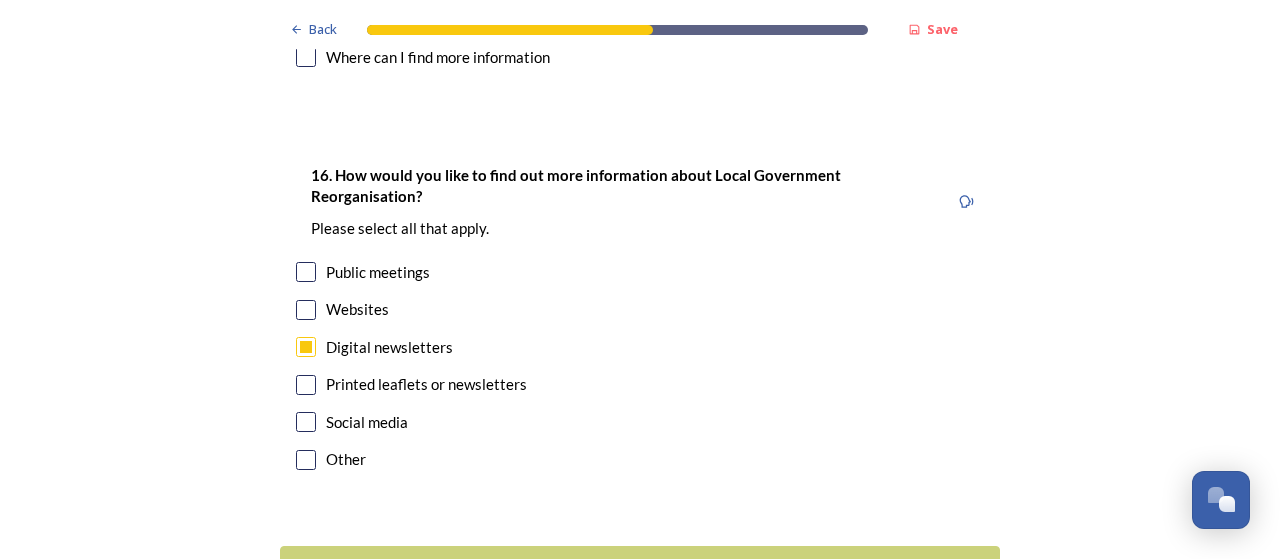 click at bounding box center [306, 460] 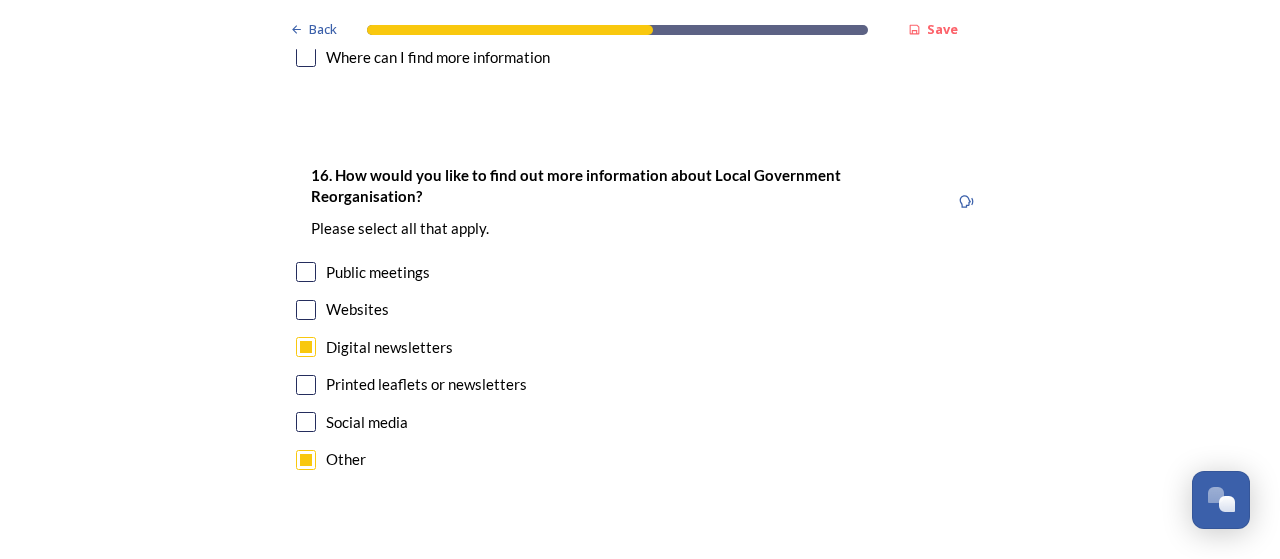 scroll, scrollTop: 6740, scrollLeft: 0, axis: vertical 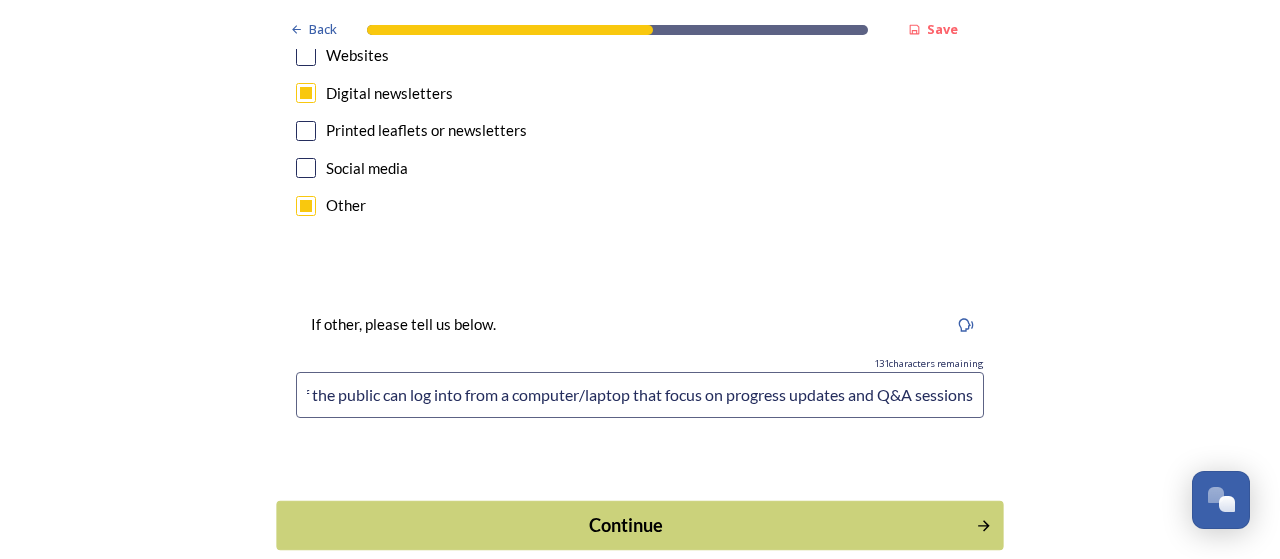 type on "Webinars that members of the public can log into from a computer/laptop that focus on progress updates and Q&A sessions" 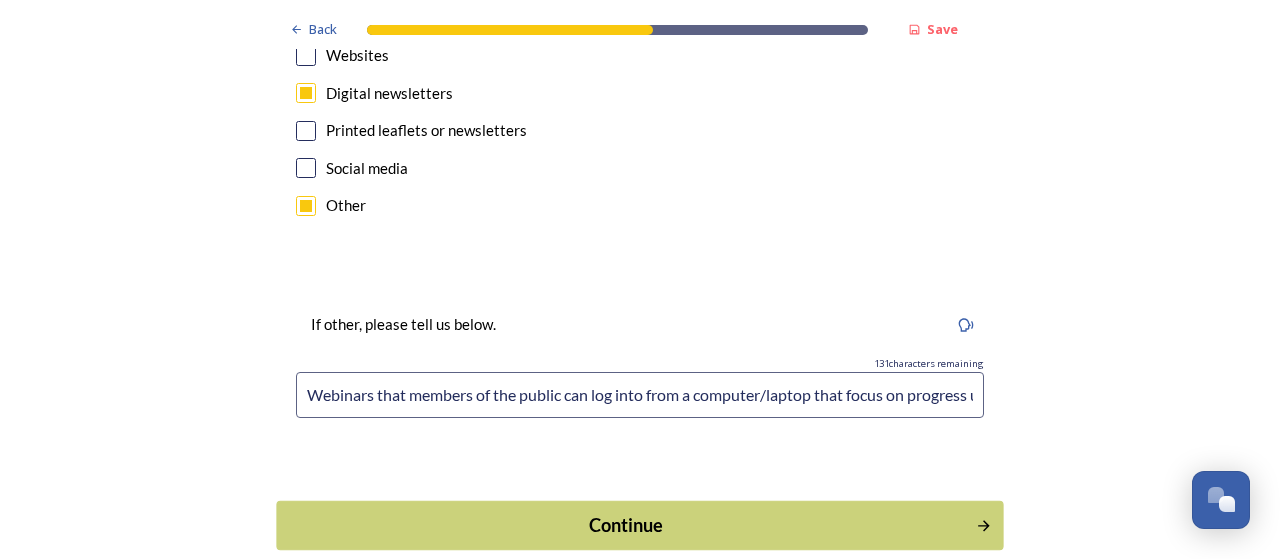 click on "Continue" at bounding box center [626, 525] 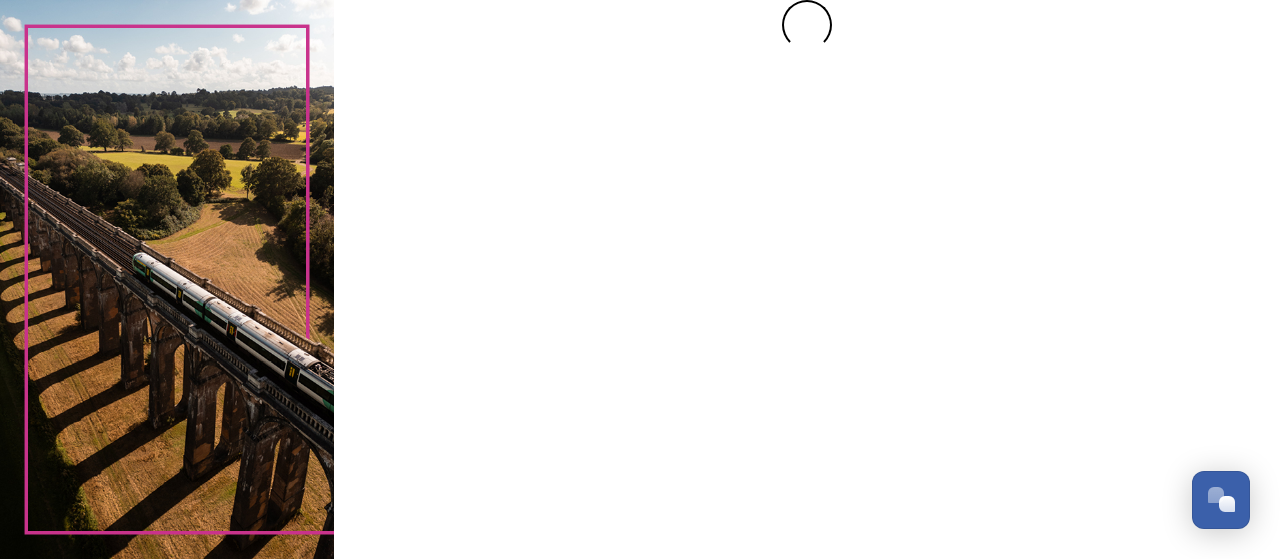 scroll, scrollTop: 0, scrollLeft: 0, axis: both 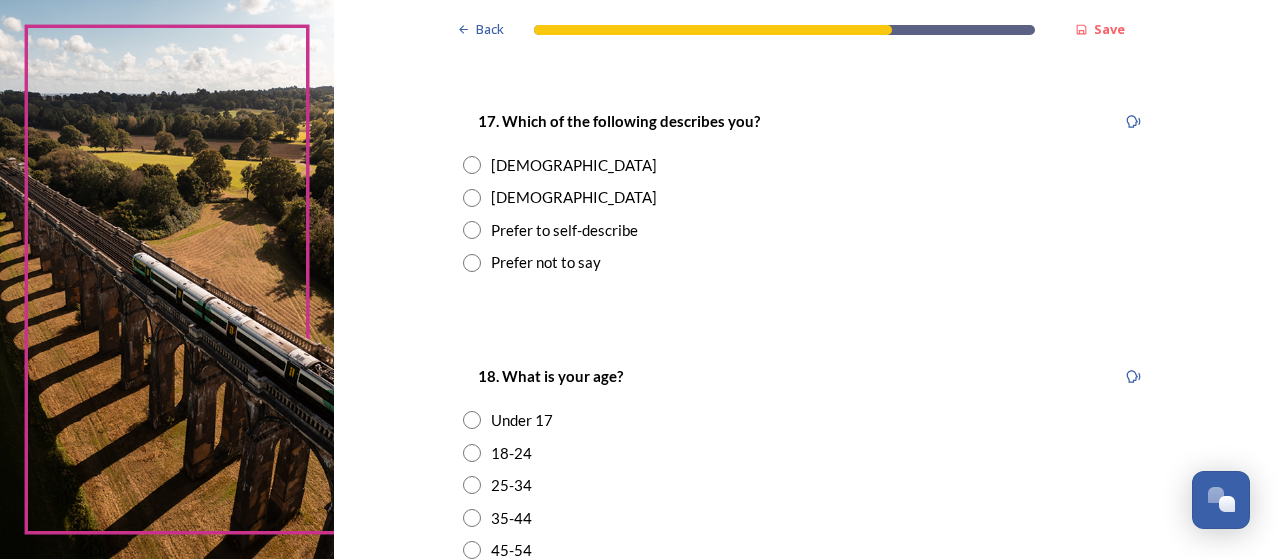 click at bounding box center [472, 165] 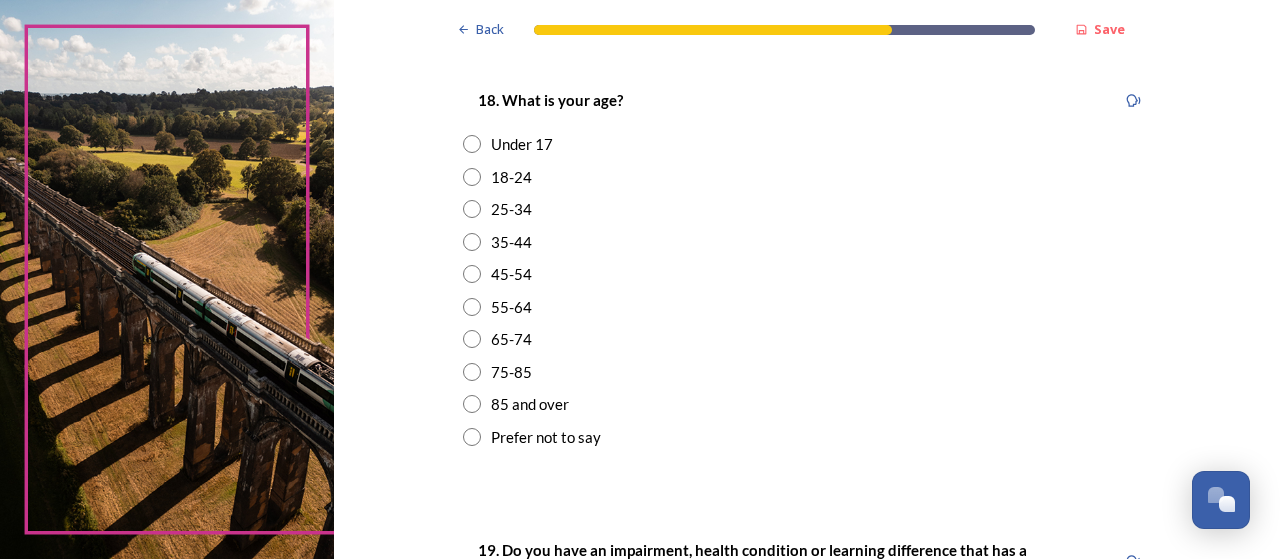 scroll, scrollTop: 605, scrollLeft: 0, axis: vertical 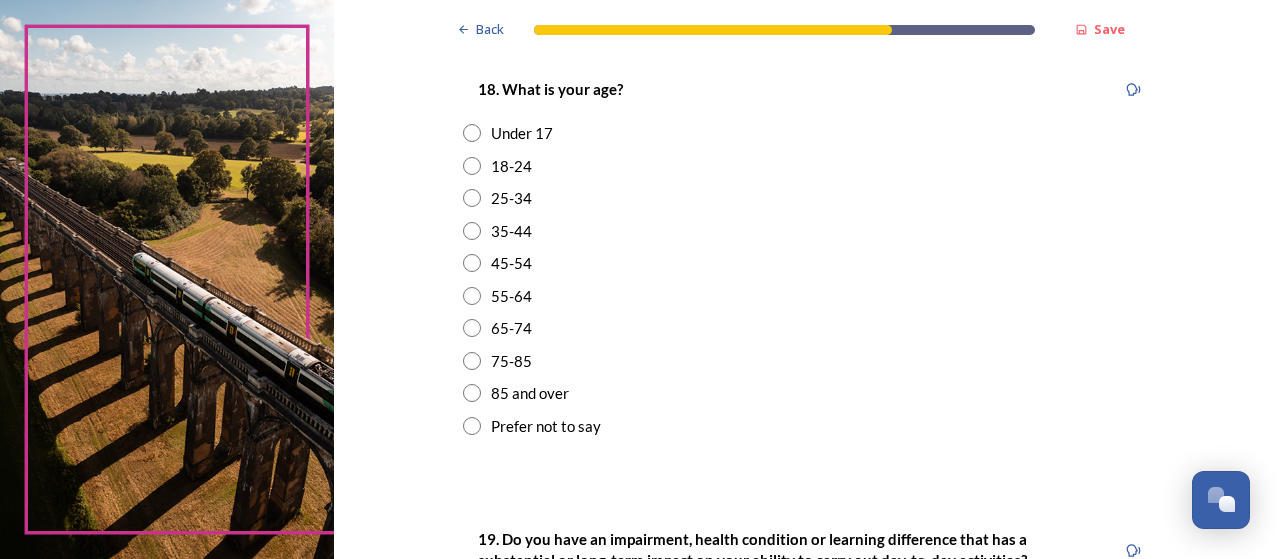 click at bounding box center (472, 296) 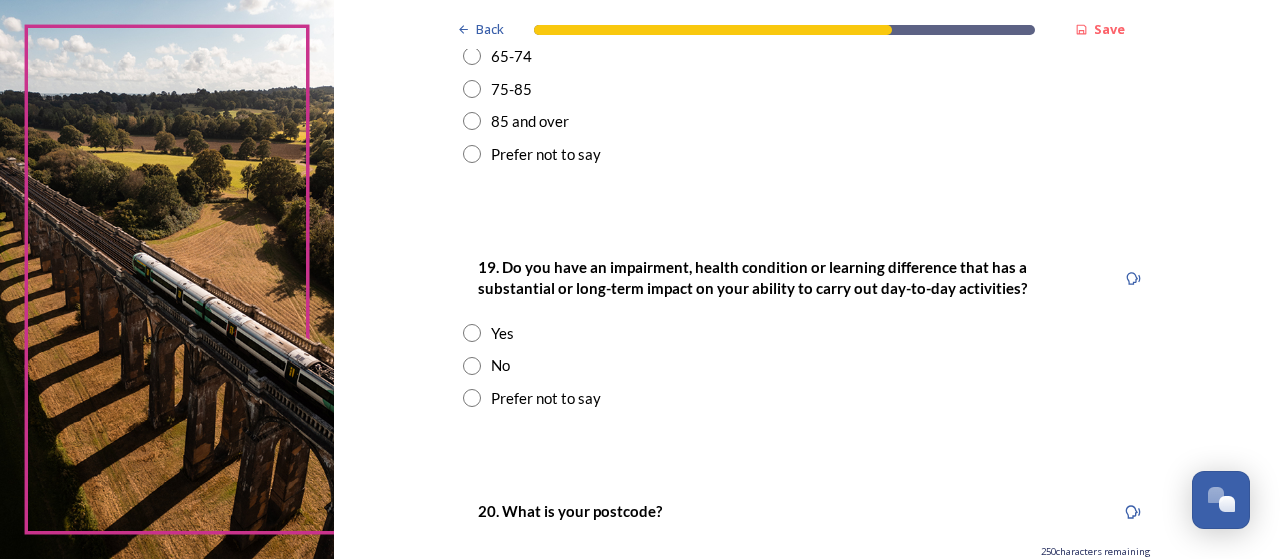 scroll, scrollTop: 908, scrollLeft: 0, axis: vertical 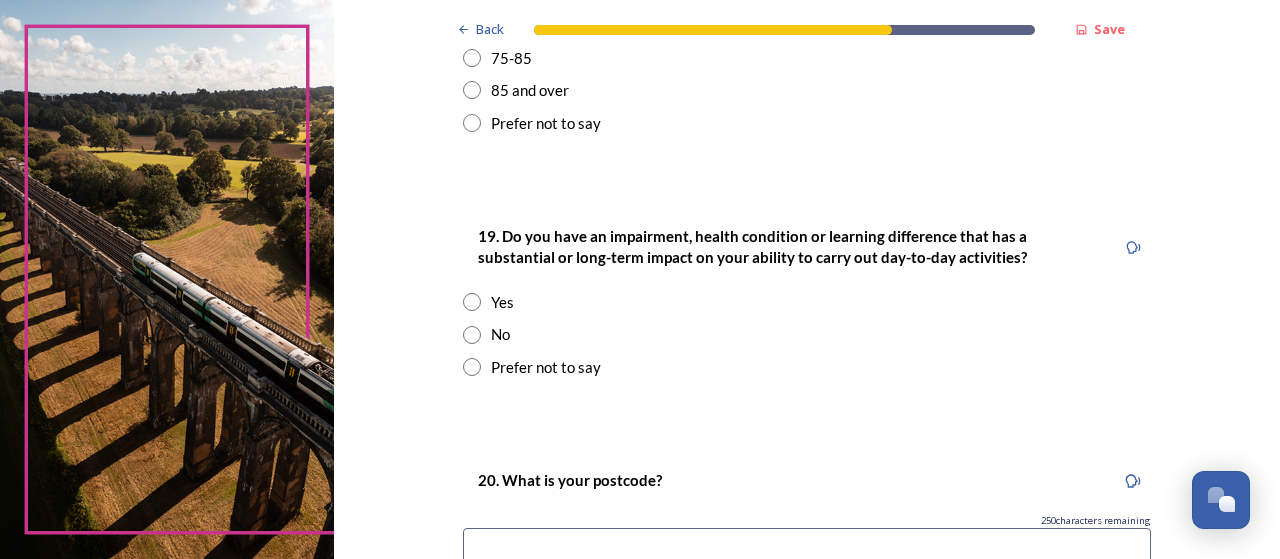 click at bounding box center [472, 302] 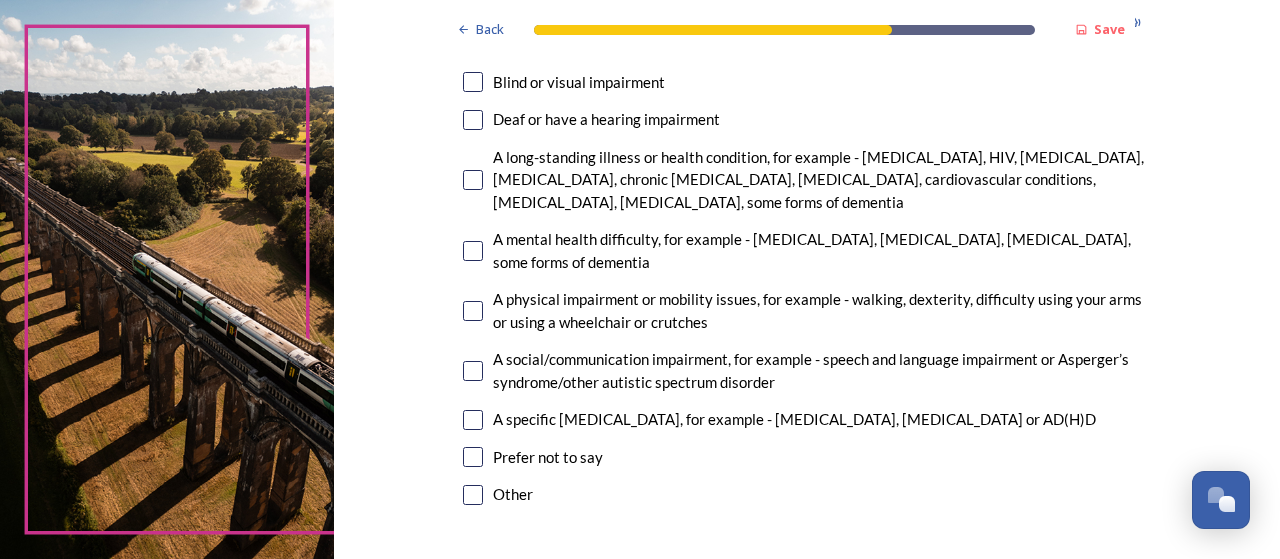 scroll, scrollTop: 1388, scrollLeft: 0, axis: vertical 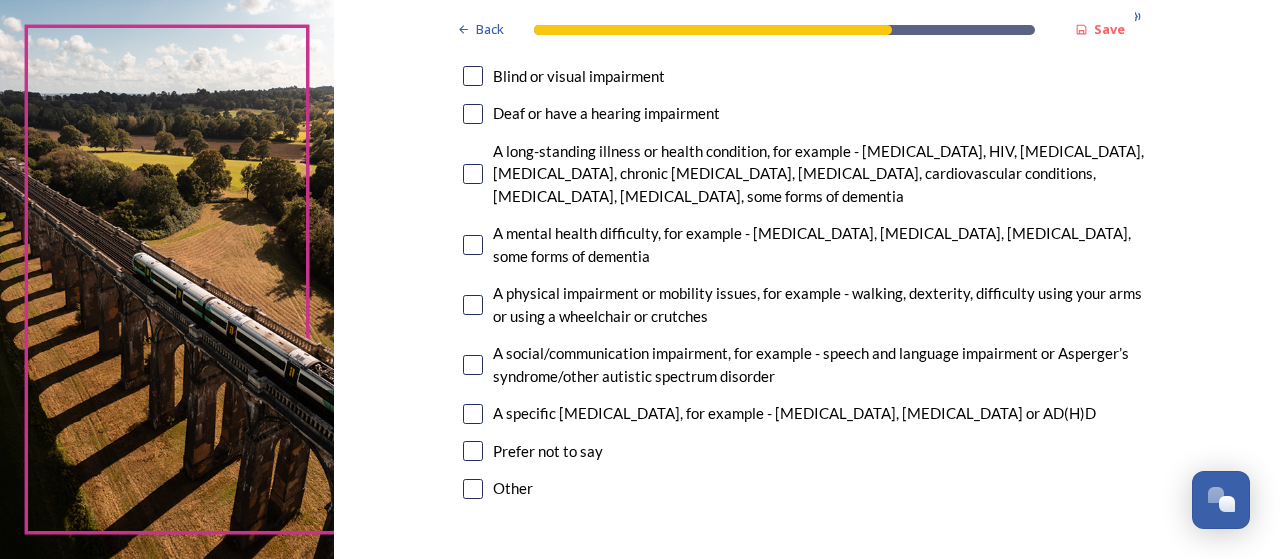 click at bounding box center (473, 174) 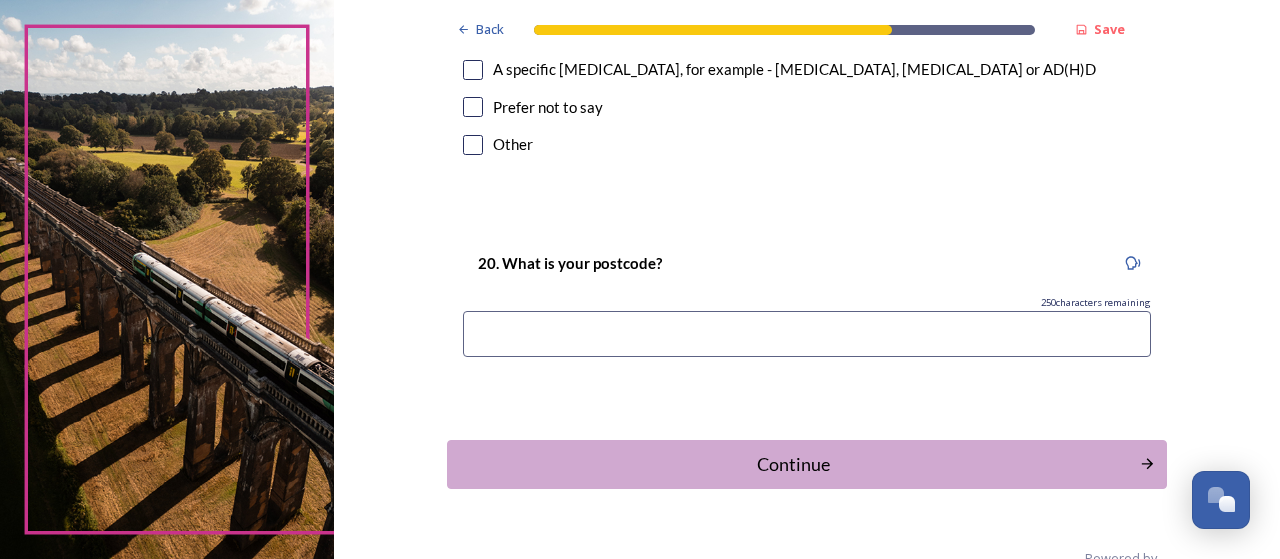 scroll, scrollTop: 1750, scrollLeft: 0, axis: vertical 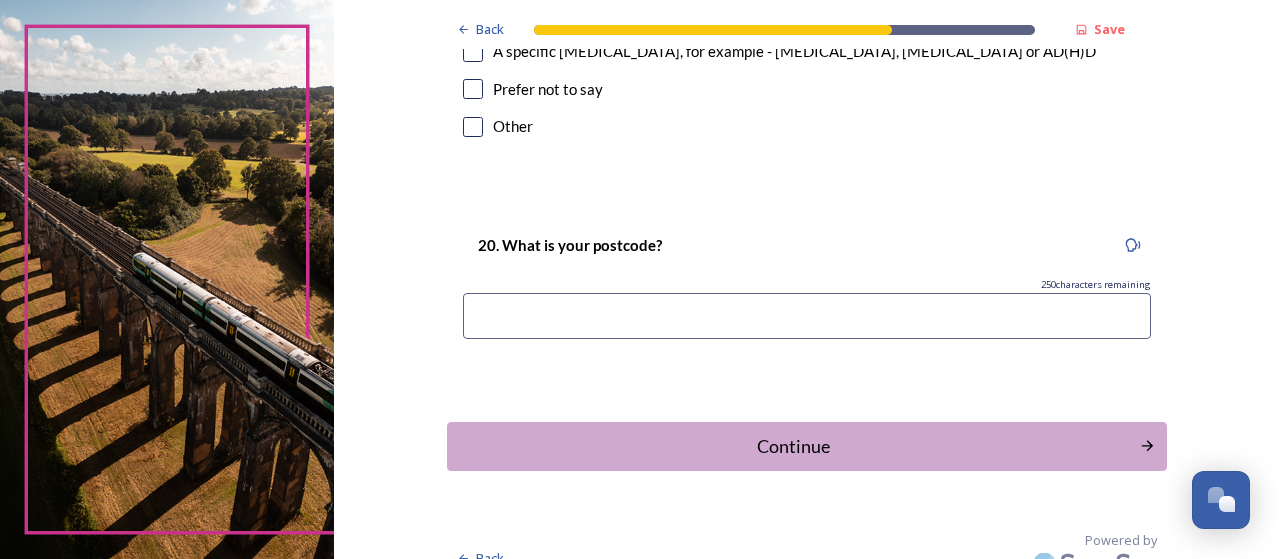 click at bounding box center (807, 316) 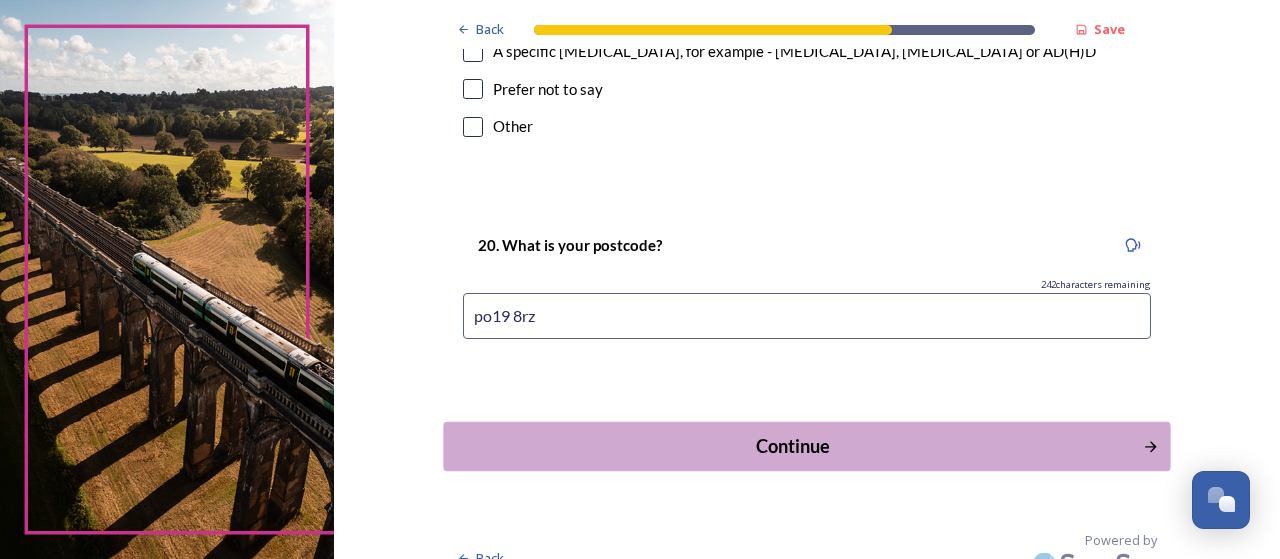 type on "po19 8rz" 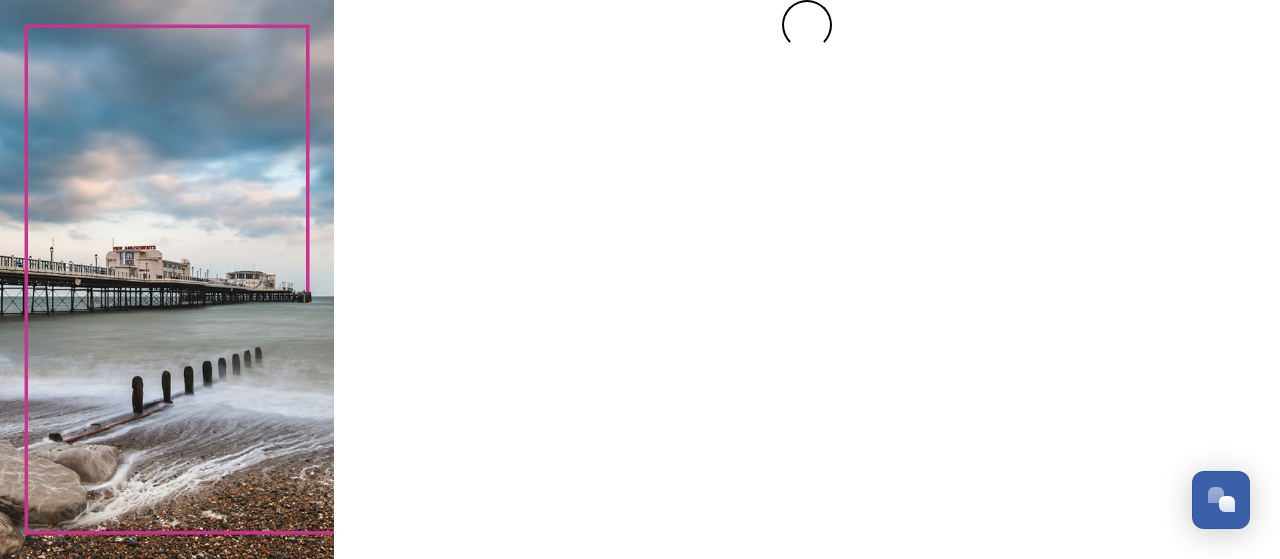 scroll, scrollTop: 0, scrollLeft: 0, axis: both 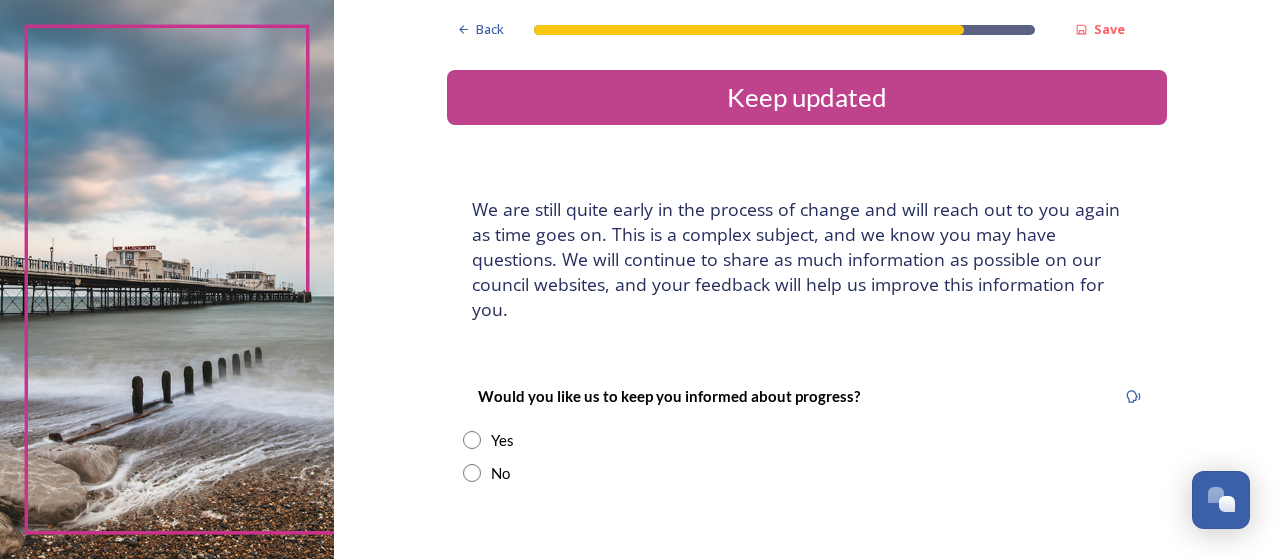 click at bounding box center [472, 440] 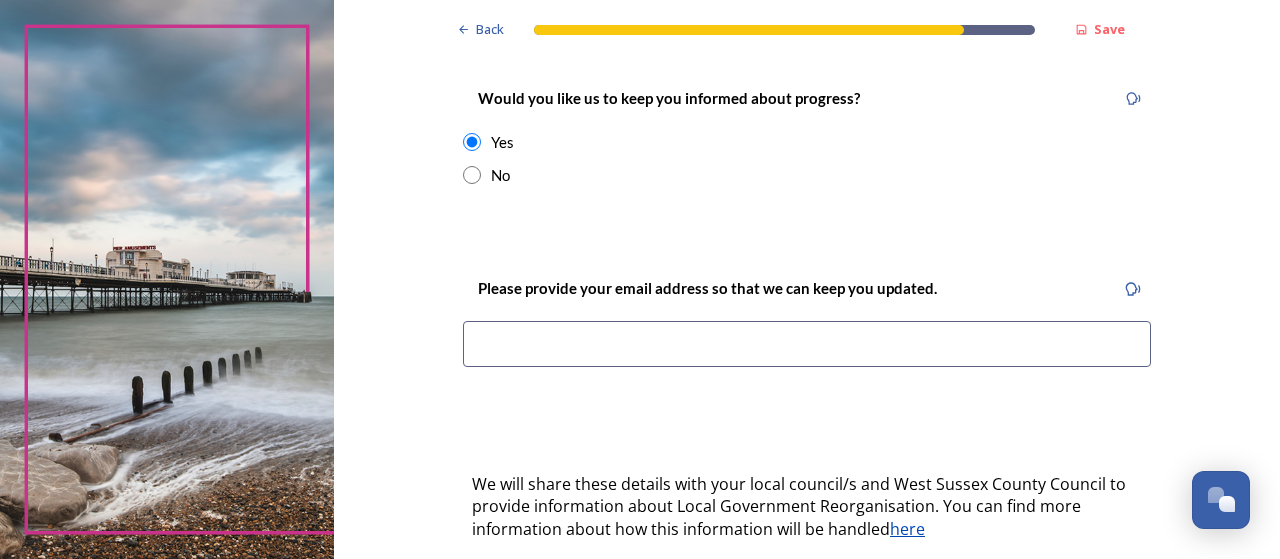 scroll, scrollTop: 302, scrollLeft: 0, axis: vertical 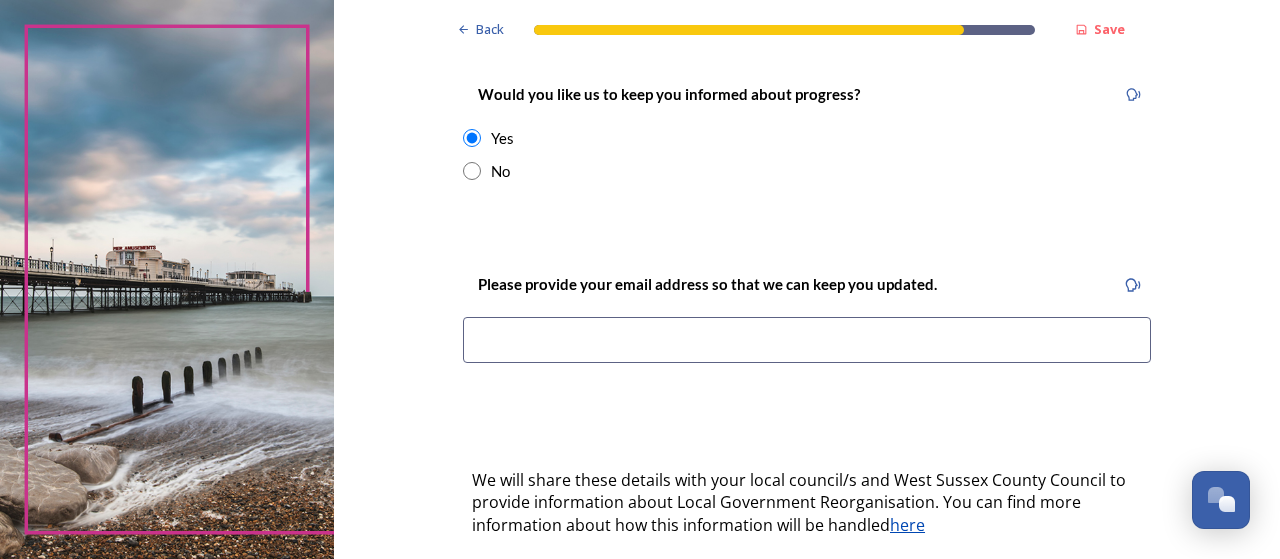 click at bounding box center [807, 340] 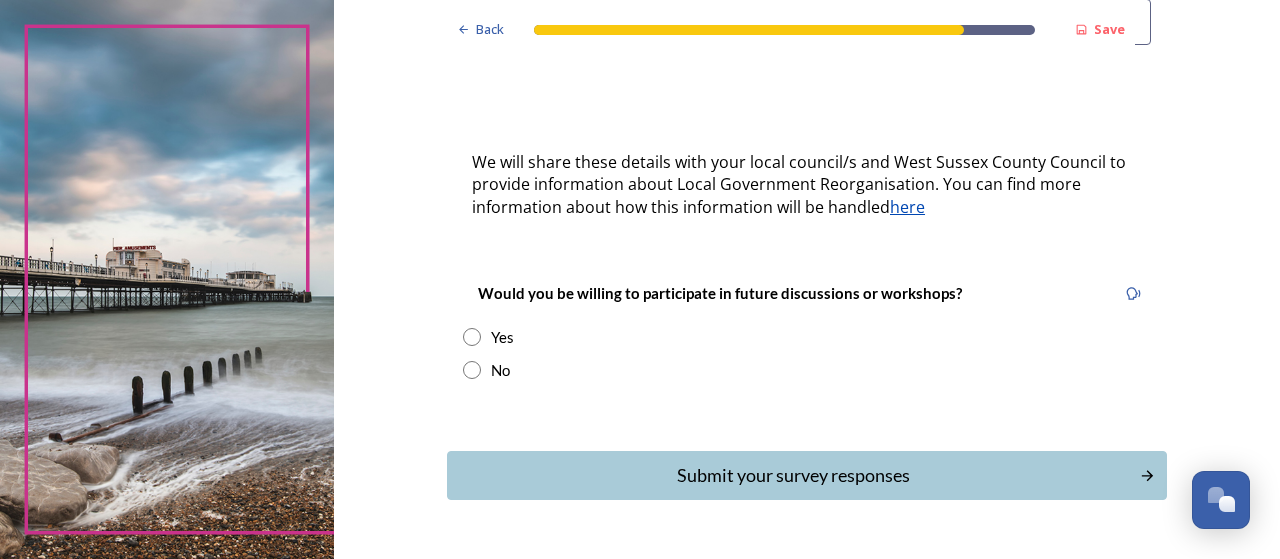 scroll, scrollTop: 650, scrollLeft: 0, axis: vertical 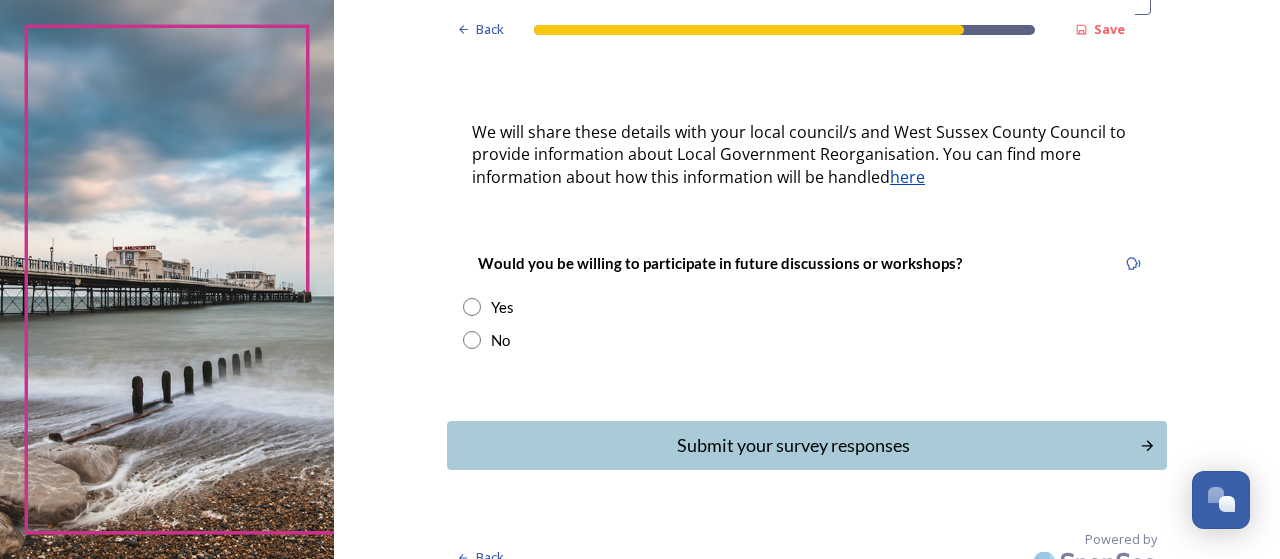 click at bounding box center (472, 340) 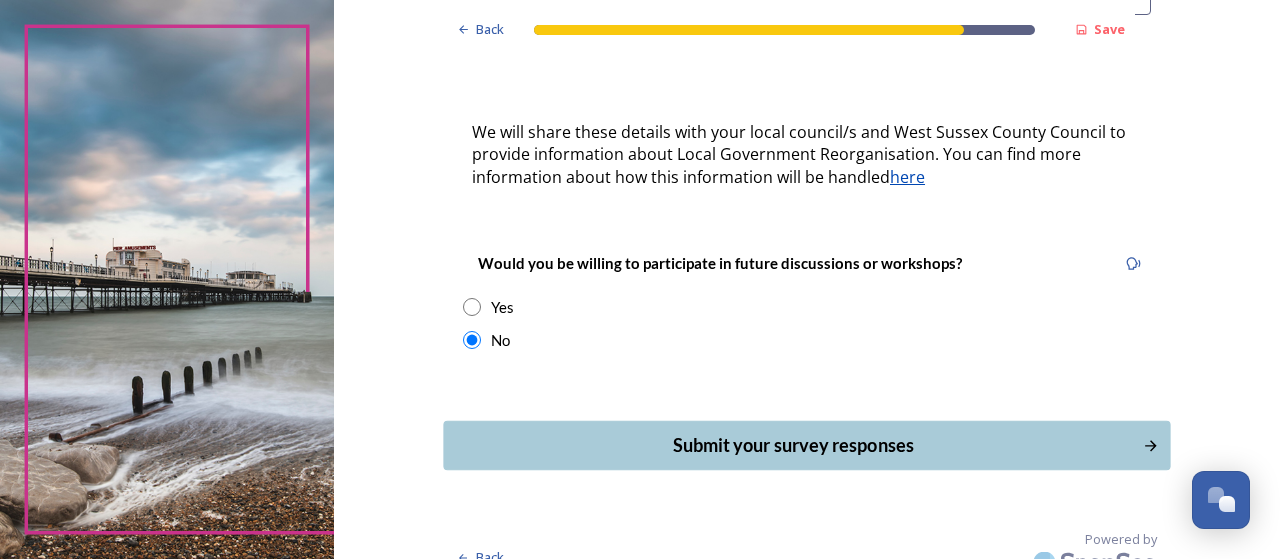 click on "Submit your survey responses" at bounding box center (793, 445) 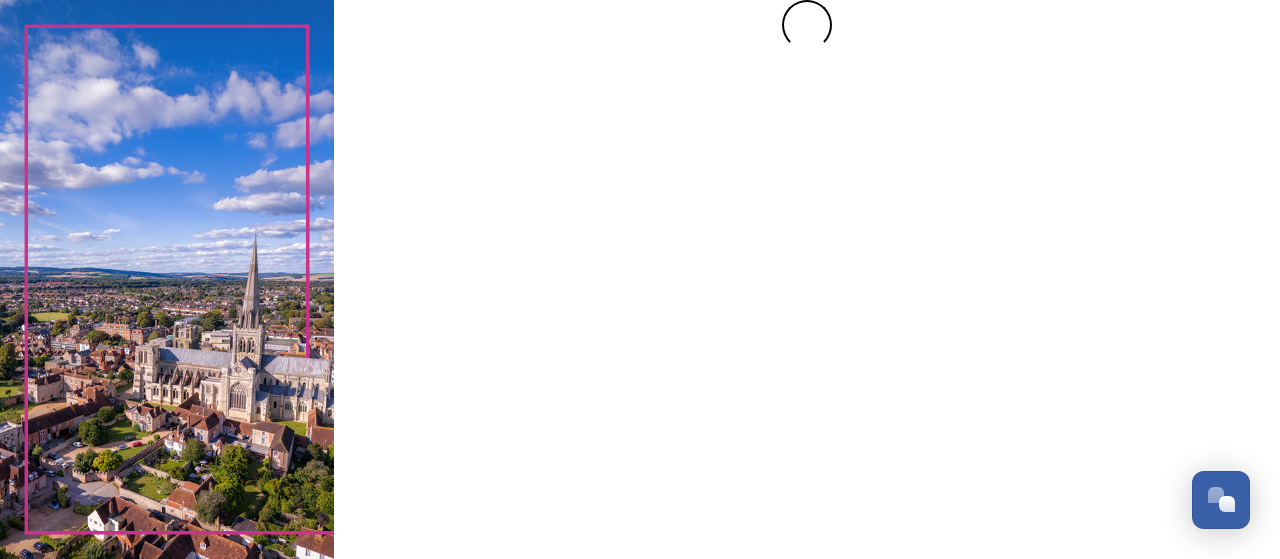 scroll, scrollTop: 0, scrollLeft: 0, axis: both 